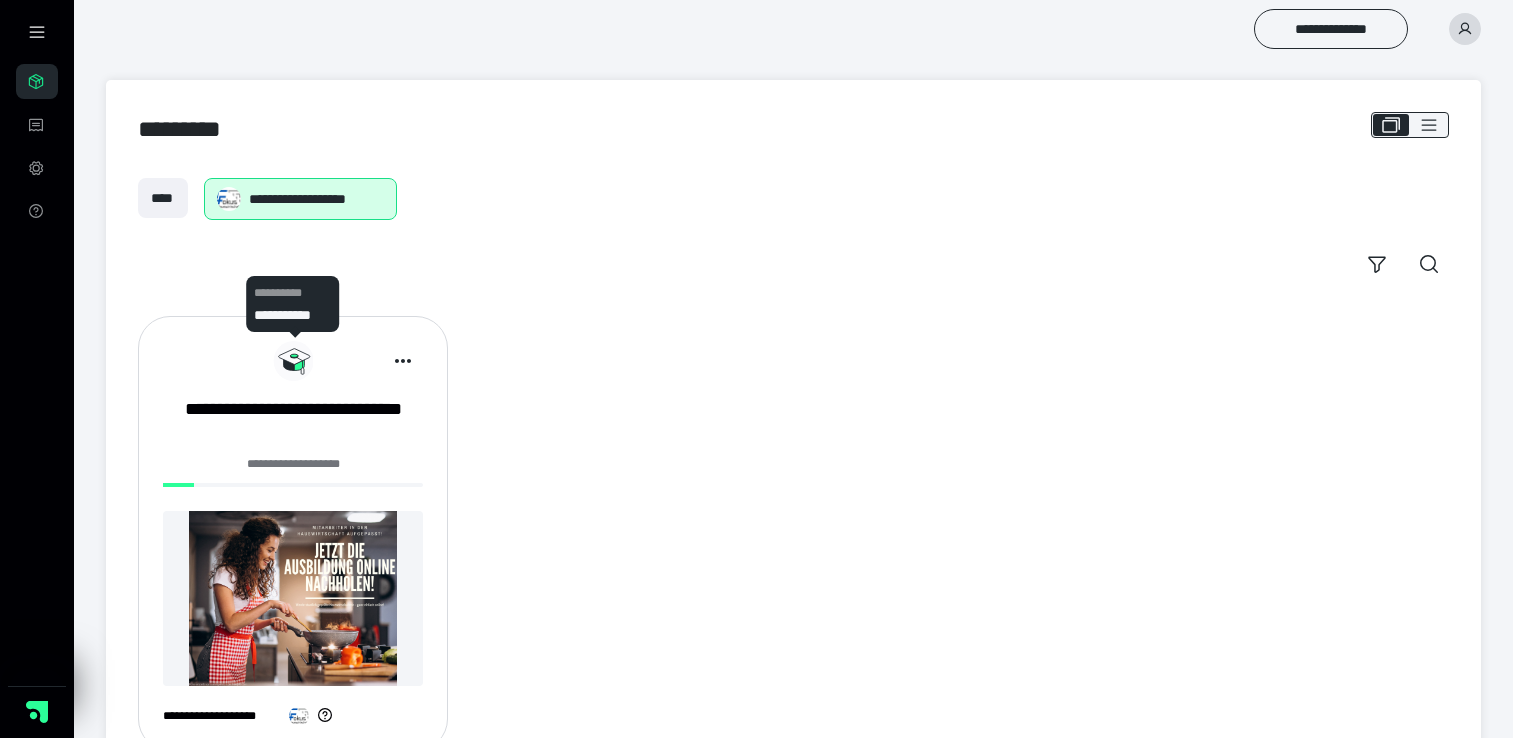 scroll, scrollTop: 0, scrollLeft: 0, axis: both 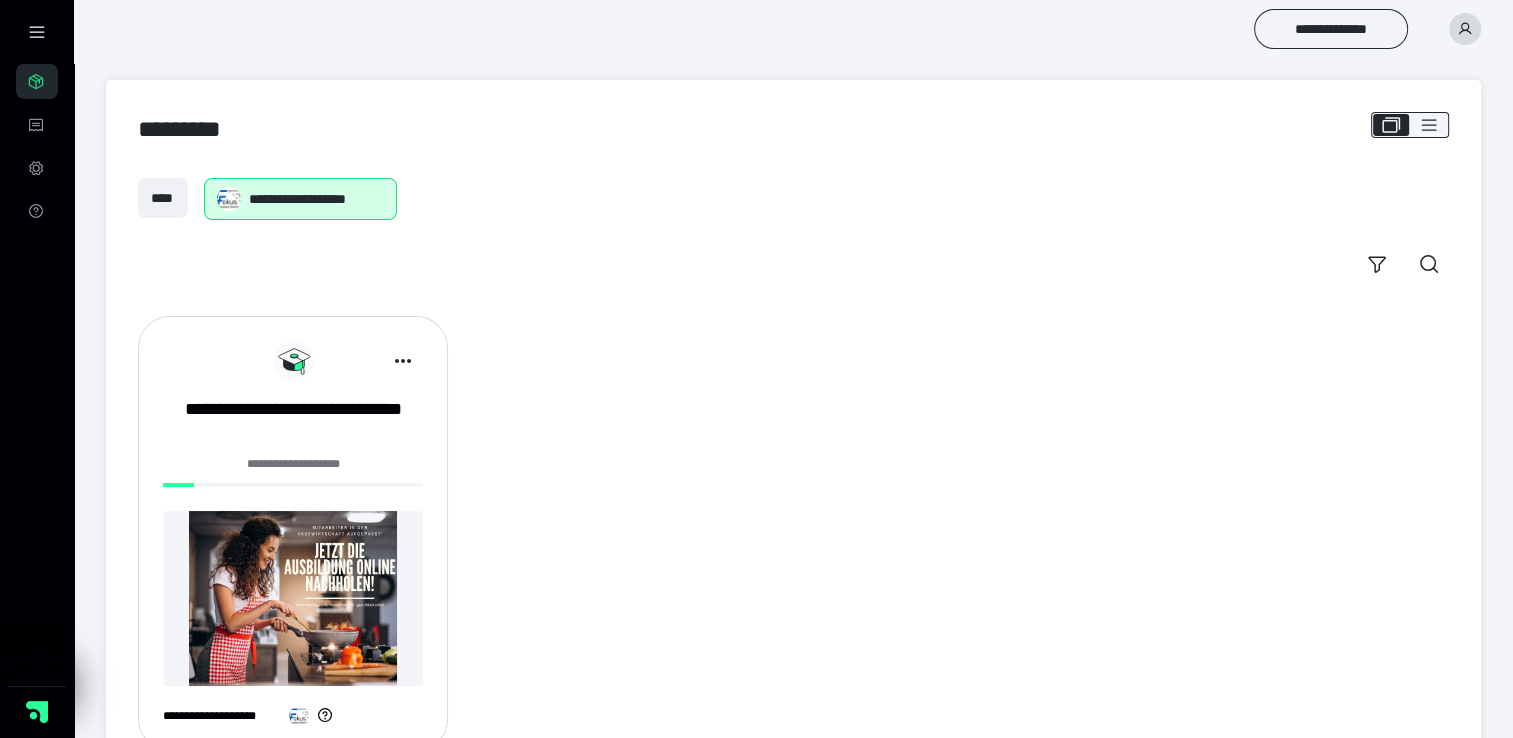 click on "**********" at bounding box center [293, 541] 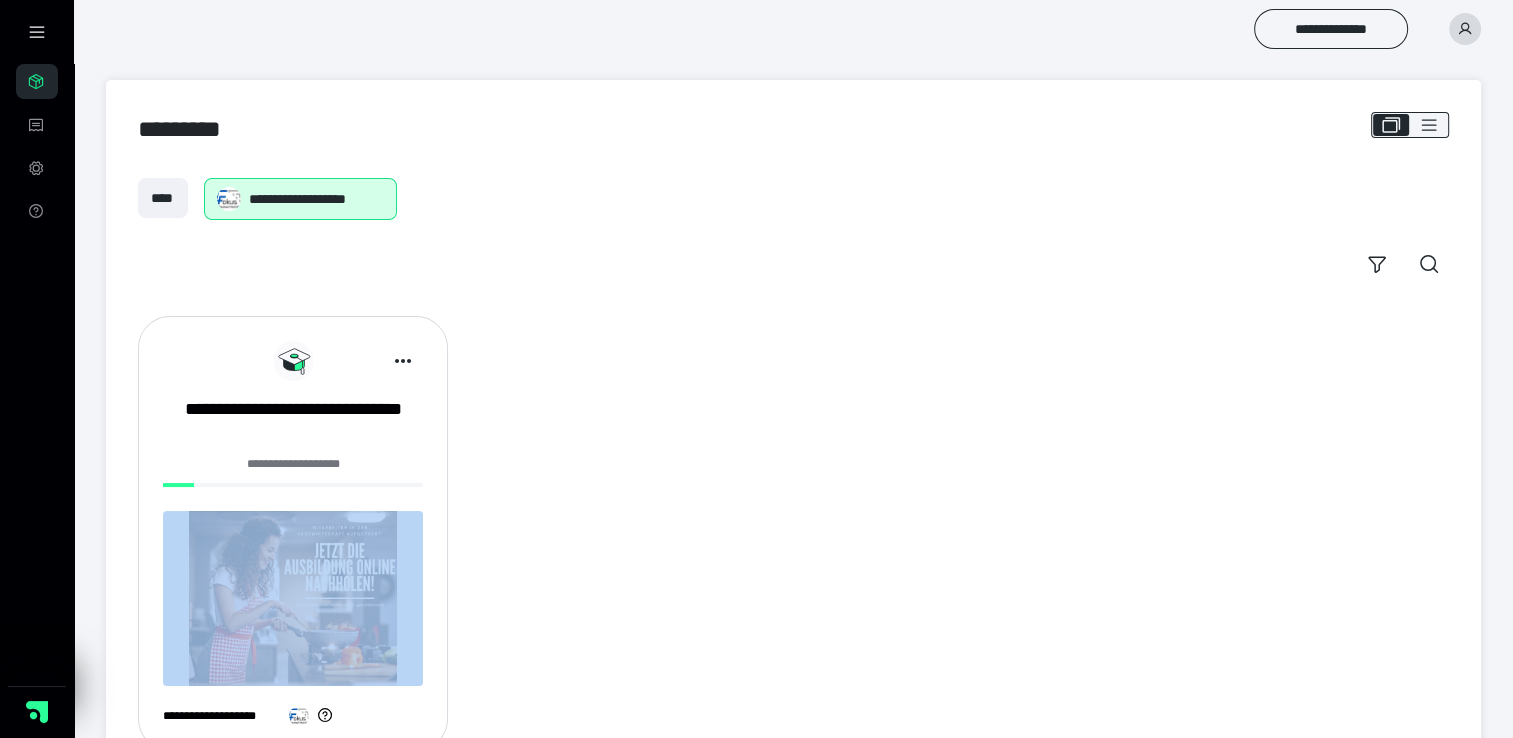 click on "**********" at bounding box center (293, 475) 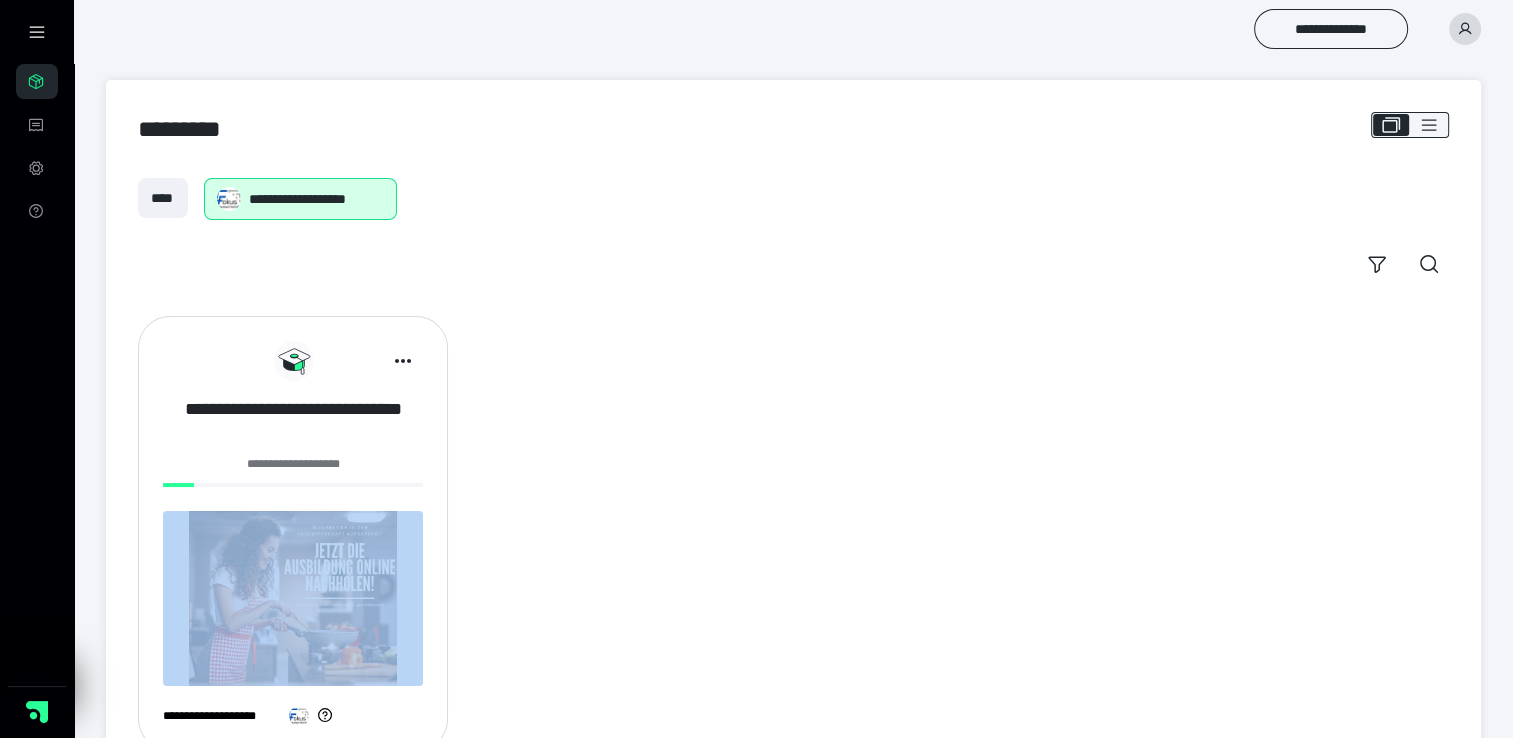 click on "**********" at bounding box center (293, 422) 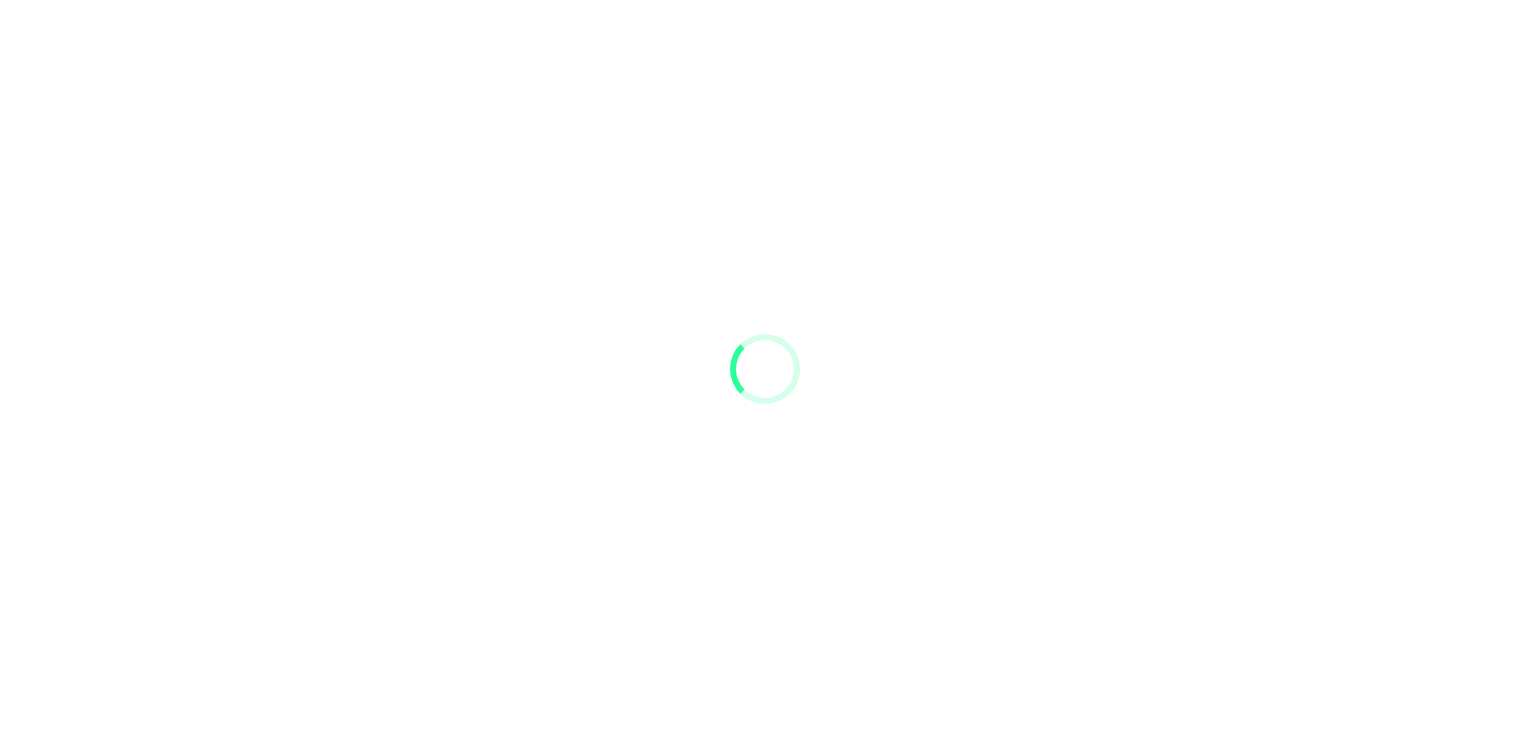 scroll, scrollTop: 0, scrollLeft: 0, axis: both 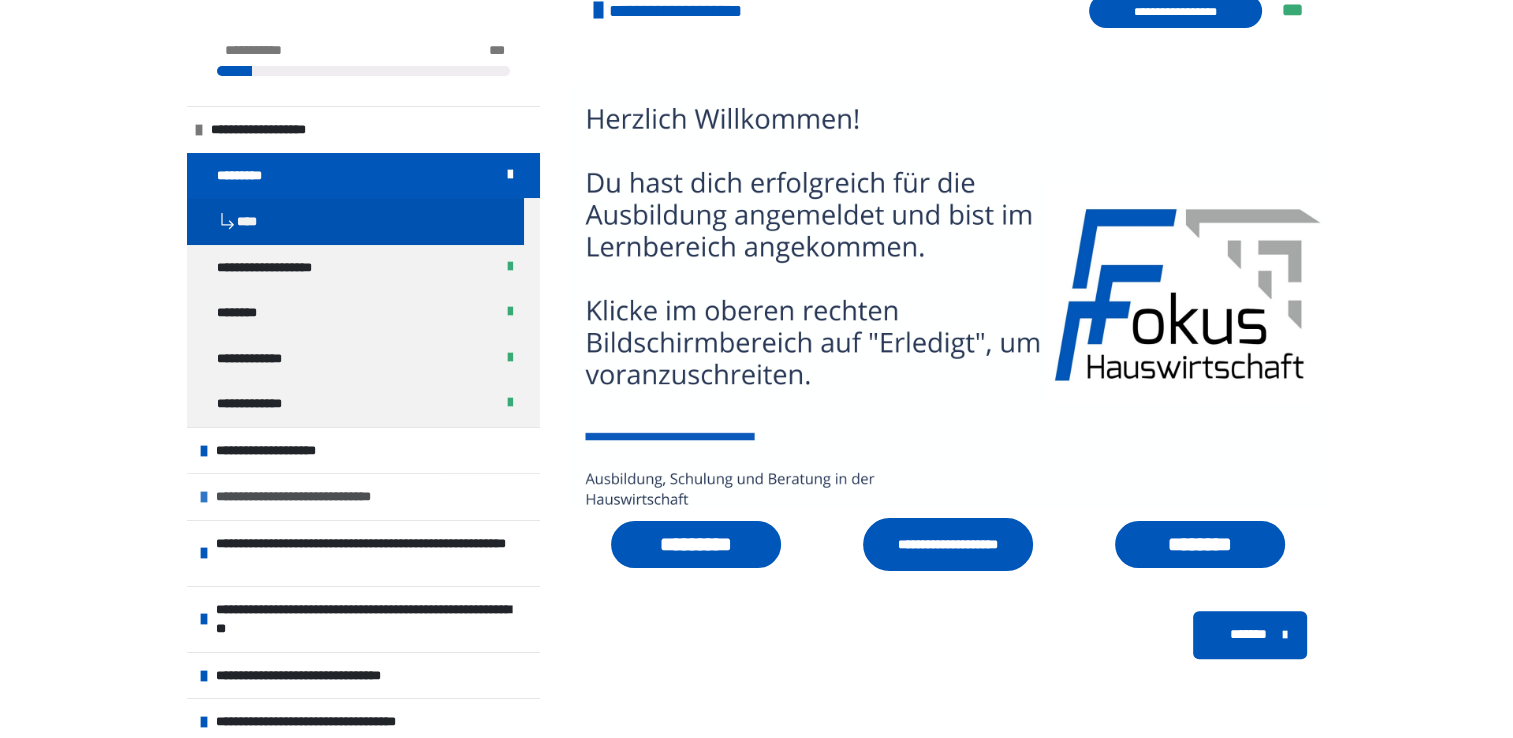 click on "**********" at bounding box center (314, 497) 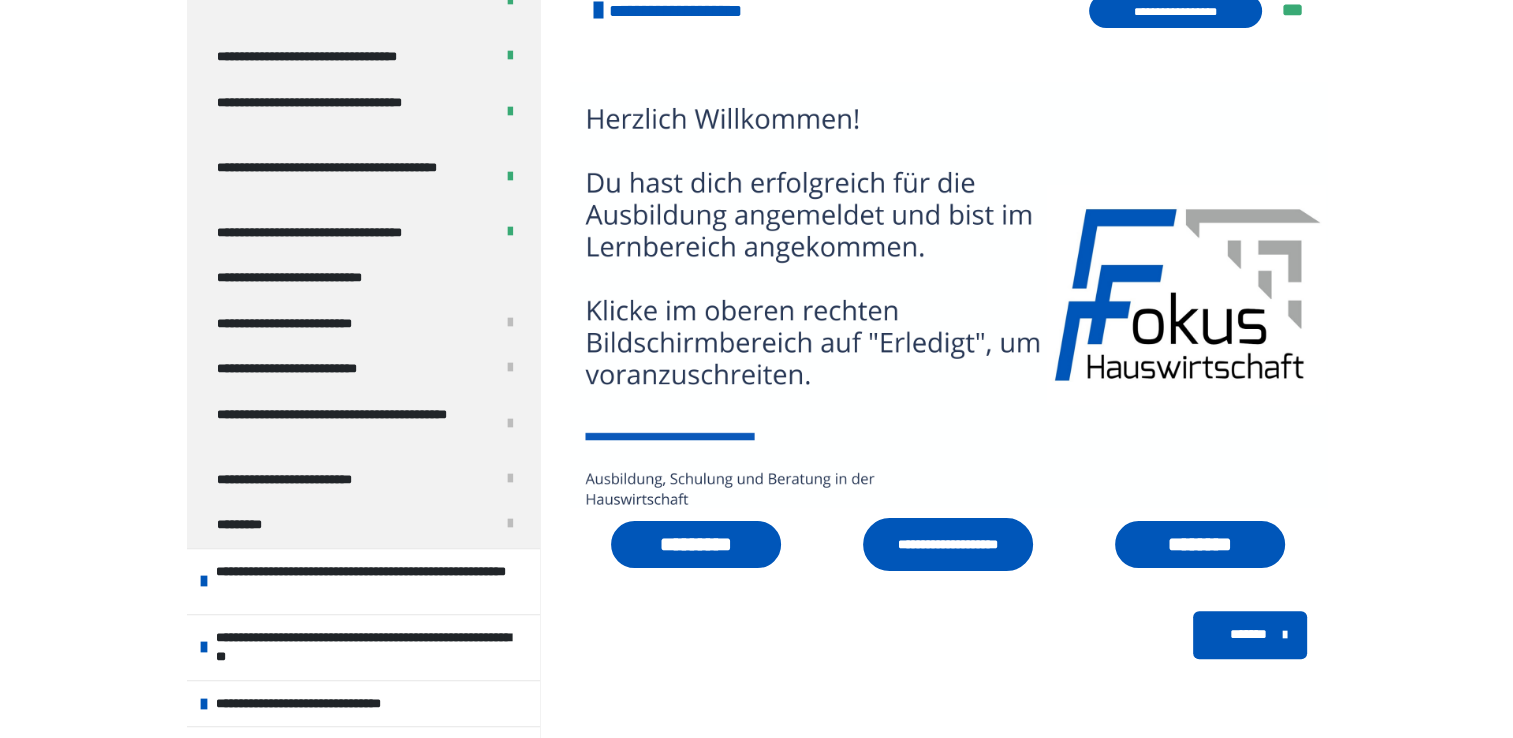 scroll, scrollTop: 1566, scrollLeft: 0, axis: vertical 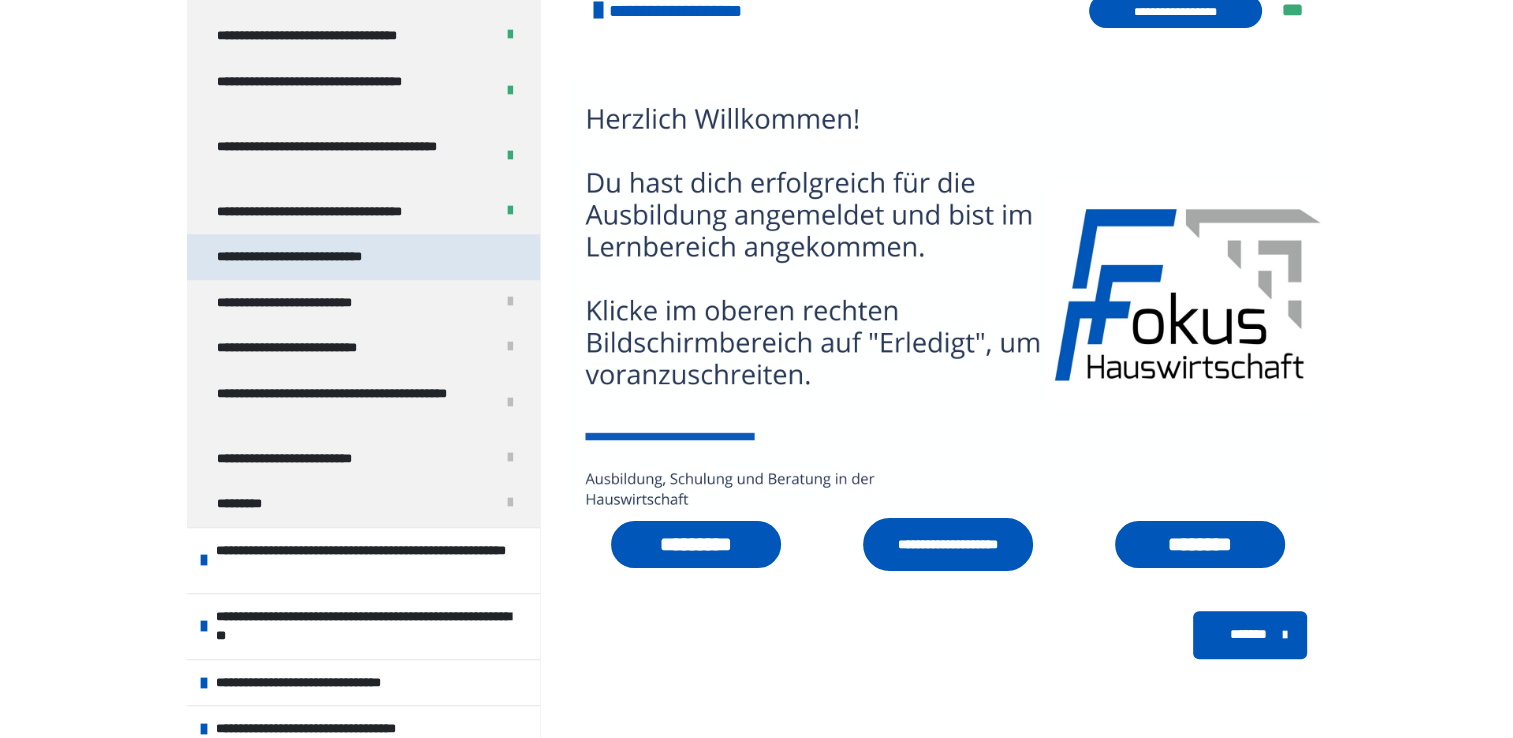 click on "**********" at bounding box center [322, 257] 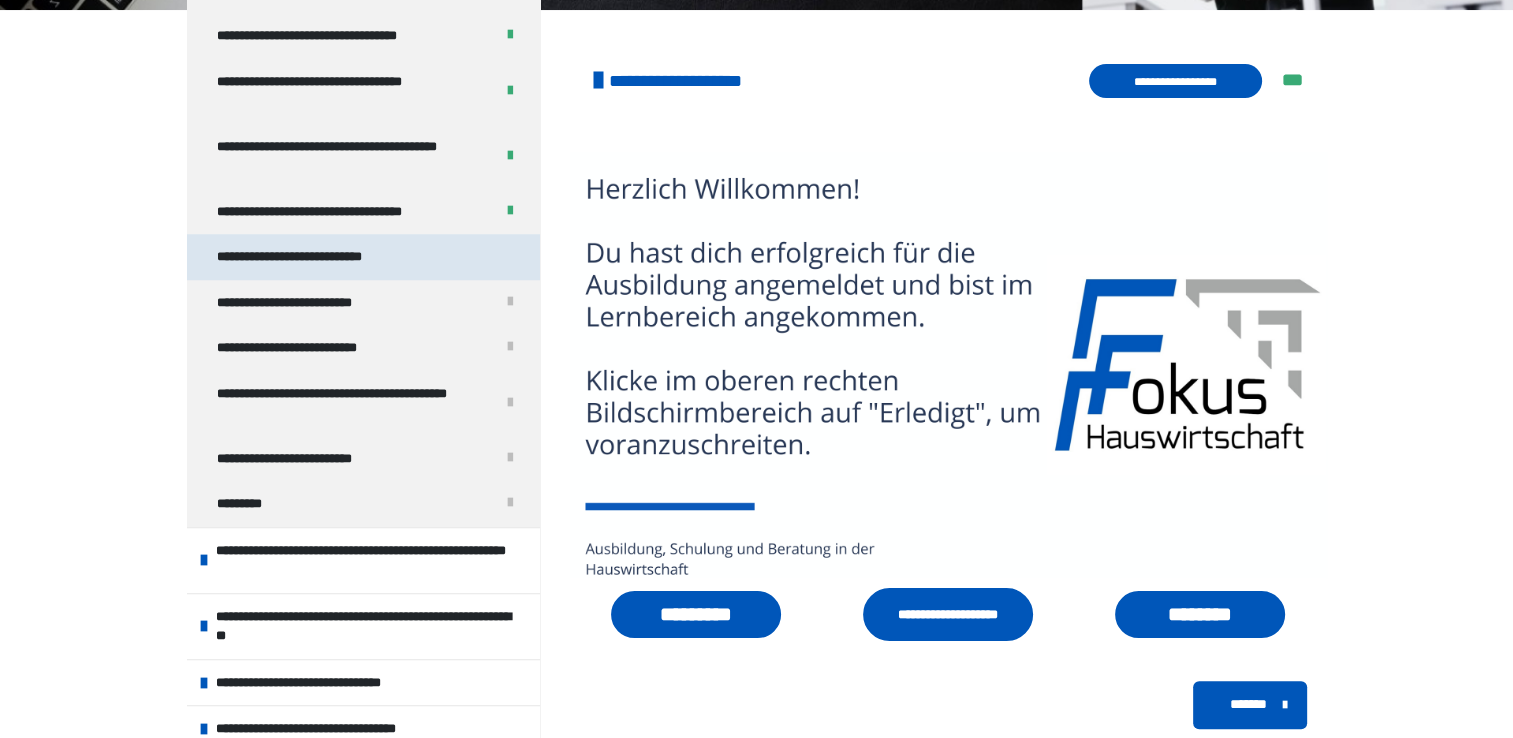 scroll, scrollTop: 1520, scrollLeft: 0, axis: vertical 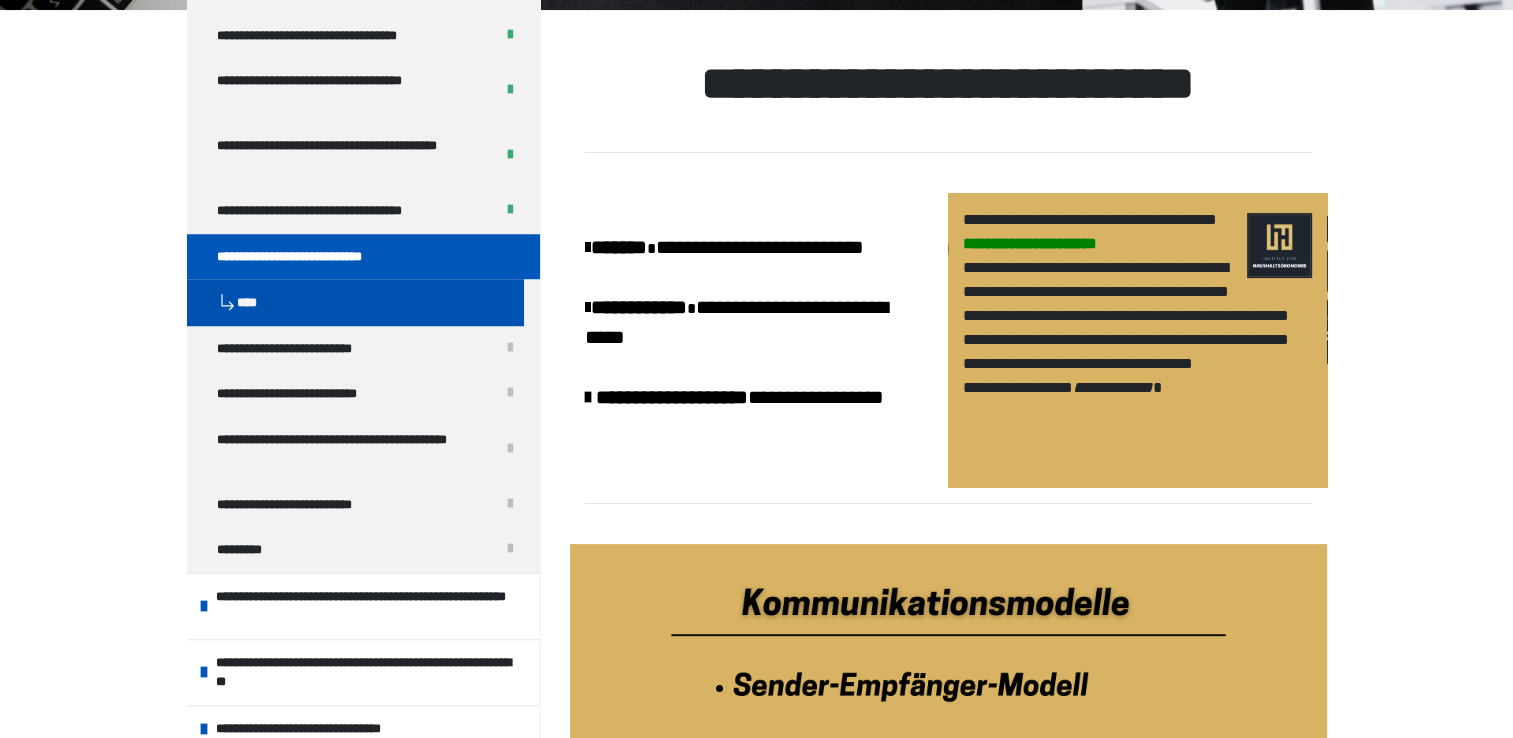 drag, startPoint x: 1501, startPoint y: 207, endPoint x: 1500, endPoint y: 219, distance: 12.0415945 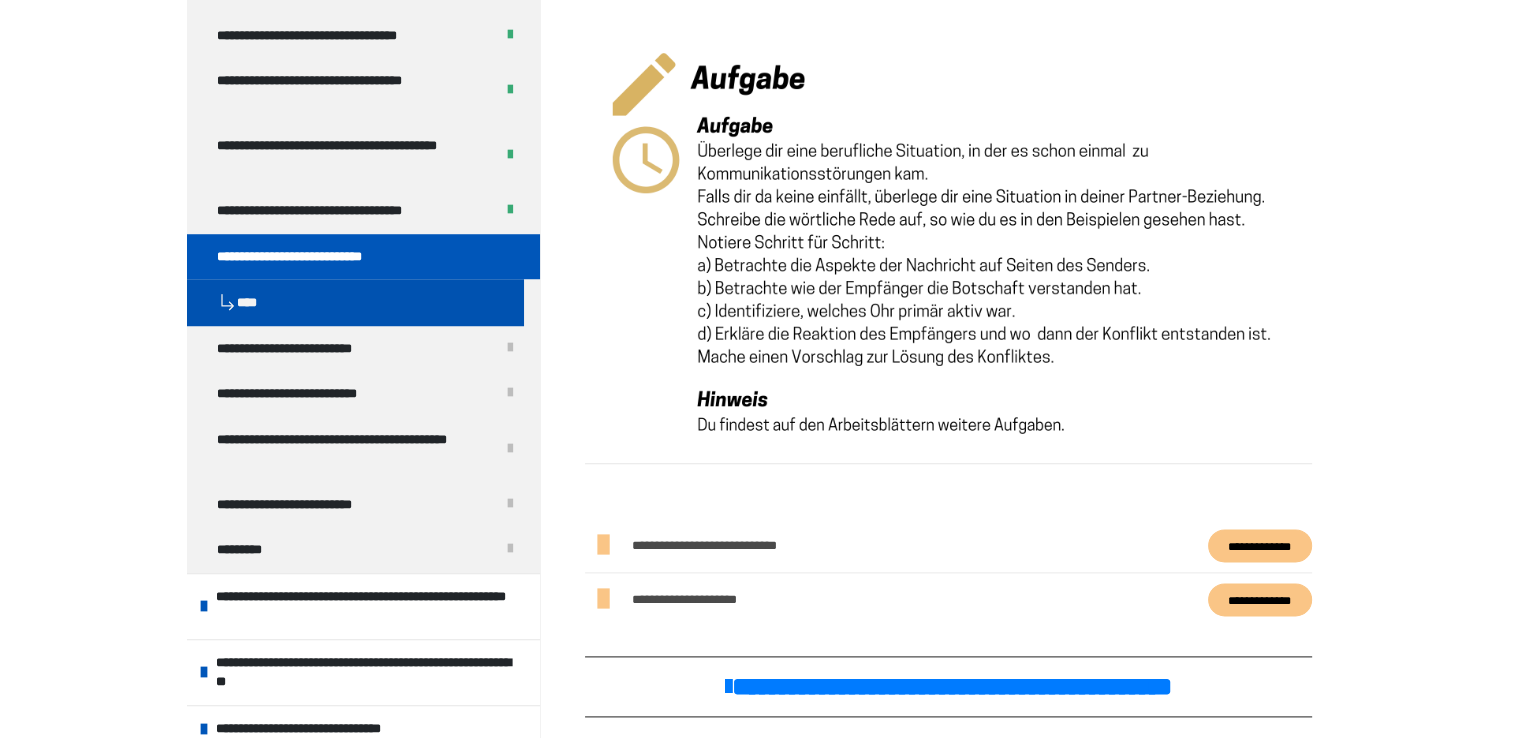 scroll, scrollTop: 2384, scrollLeft: 0, axis: vertical 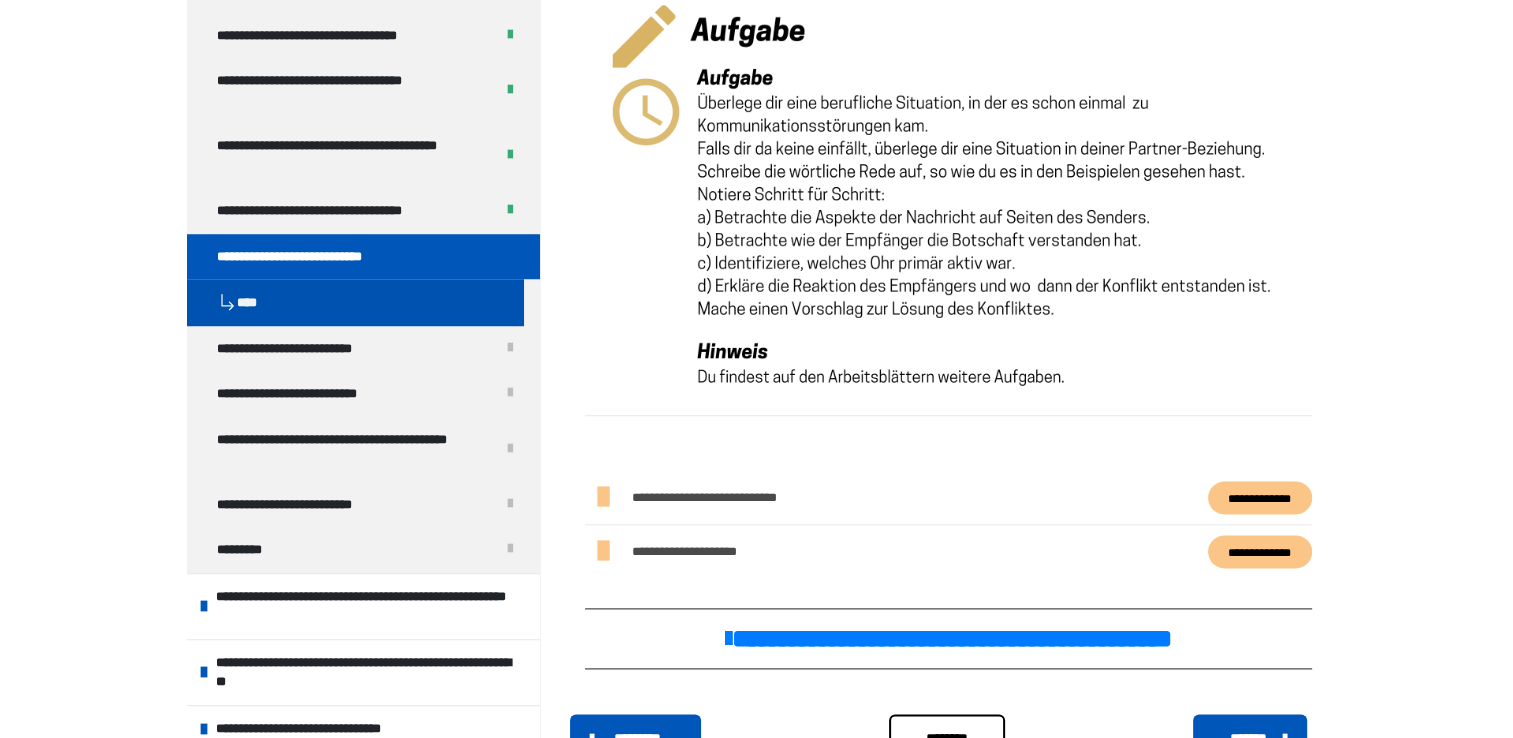 click on "**********" at bounding box center (1260, 552) 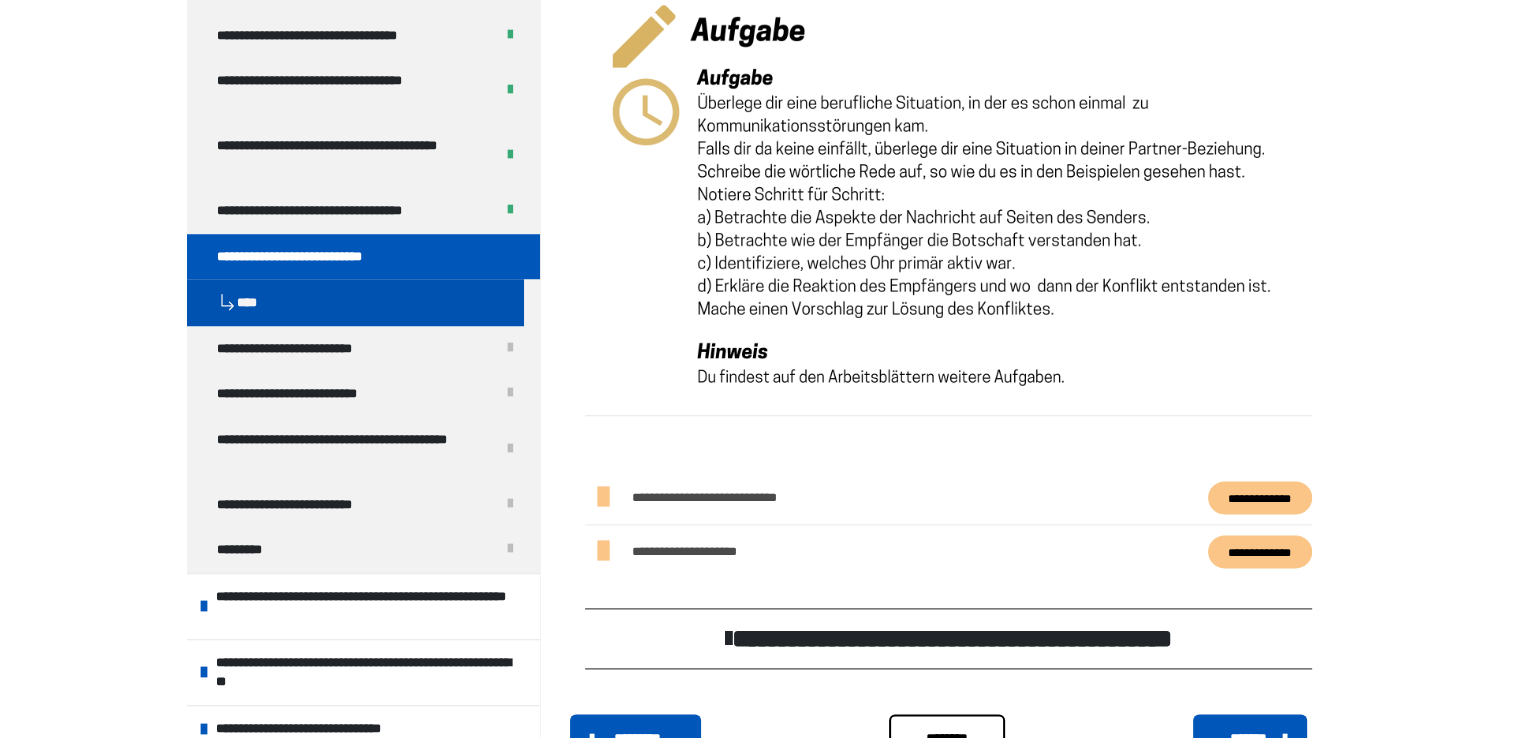 click on "**********" at bounding box center (948, 638) 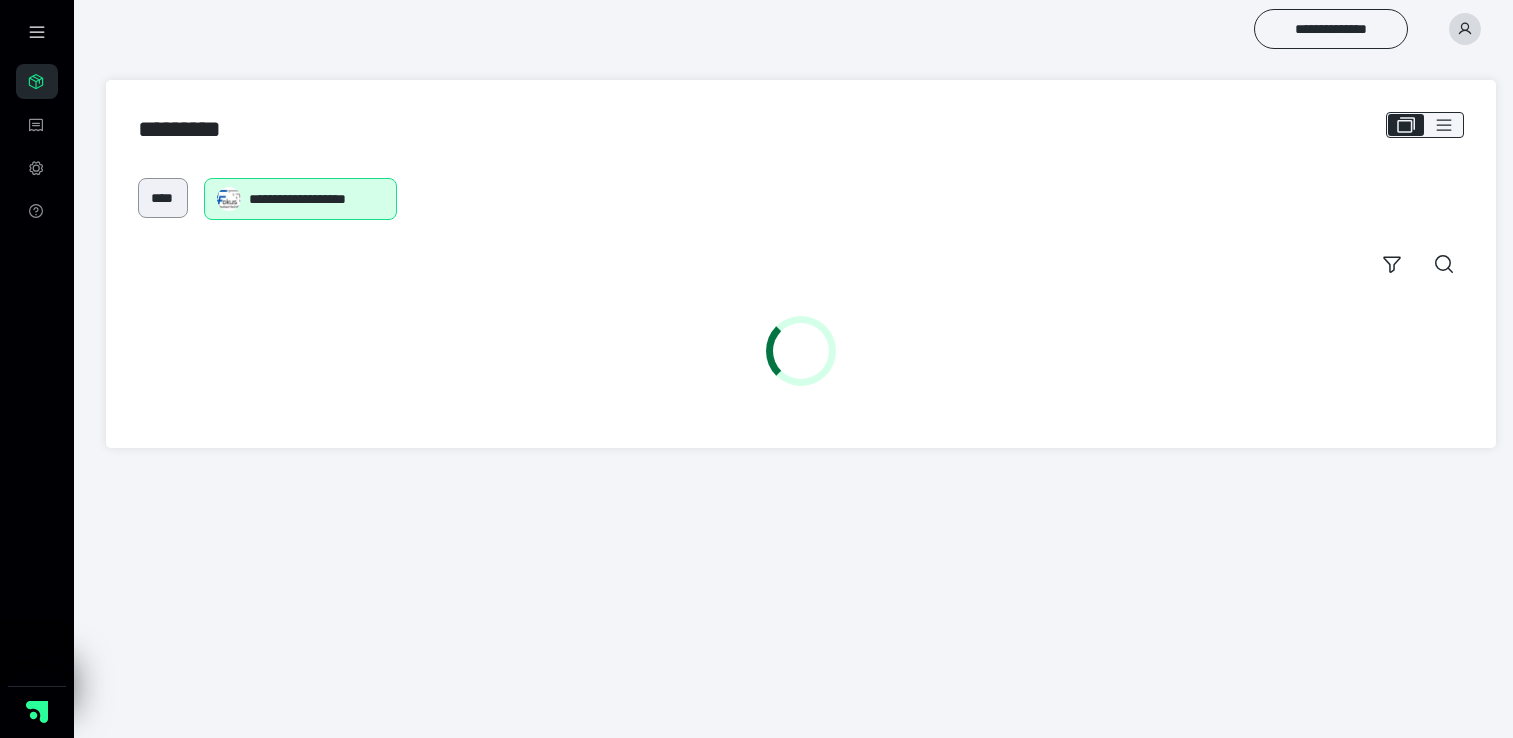 scroll, scrollTop: 0, scrollLeft: 0, axis: both 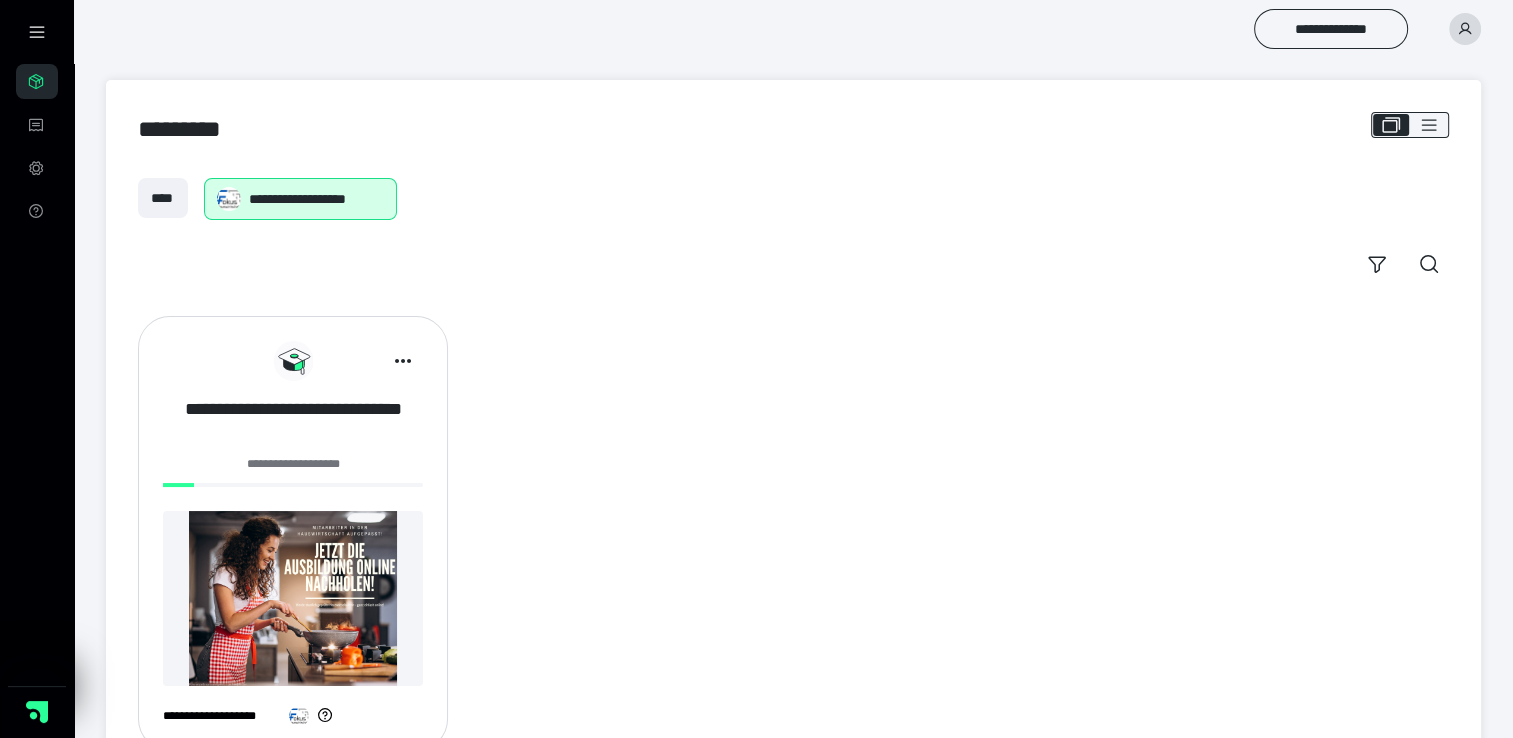 click on "**********" at bounding box center [293, 422] 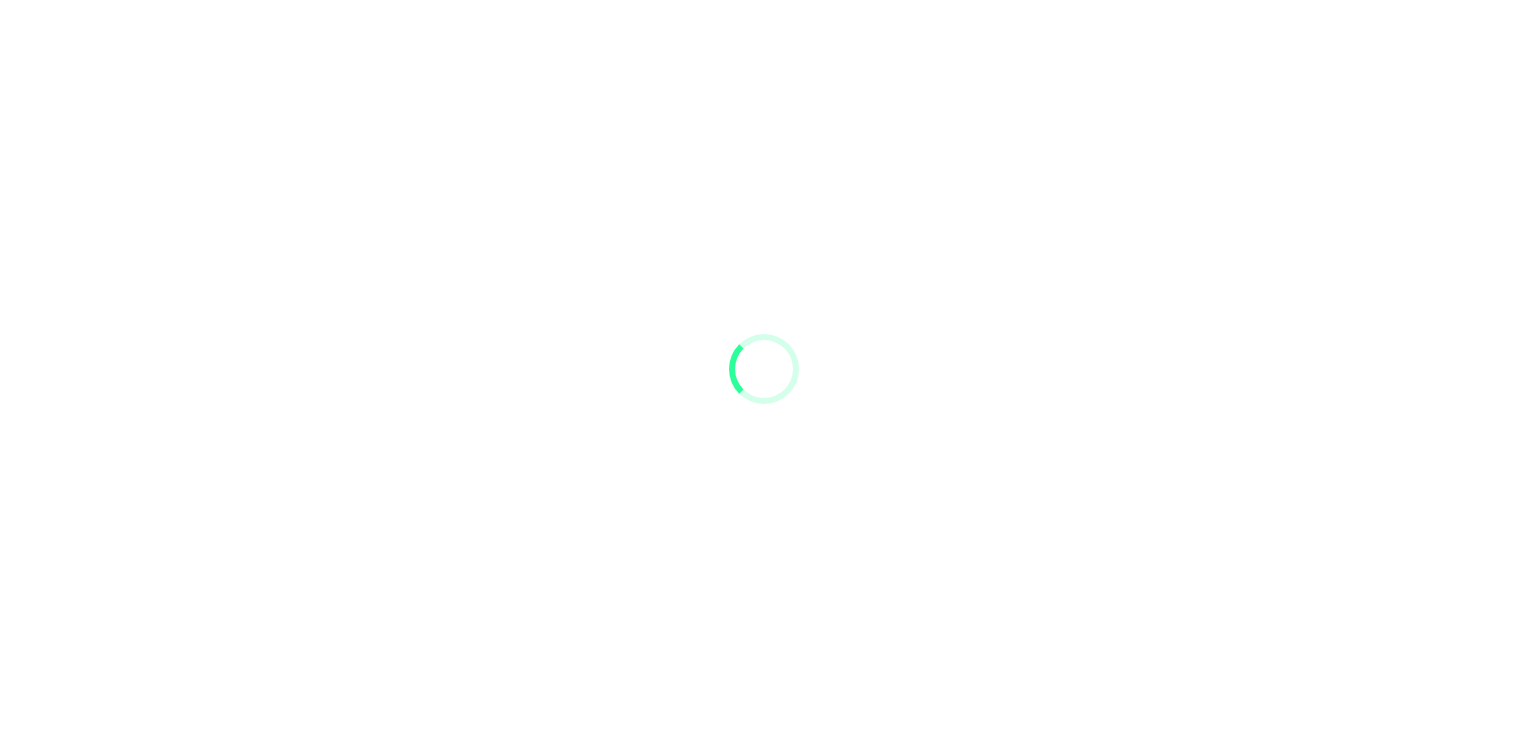 scroll, scrollTop: 0, scrollLeft: 0, axis: both 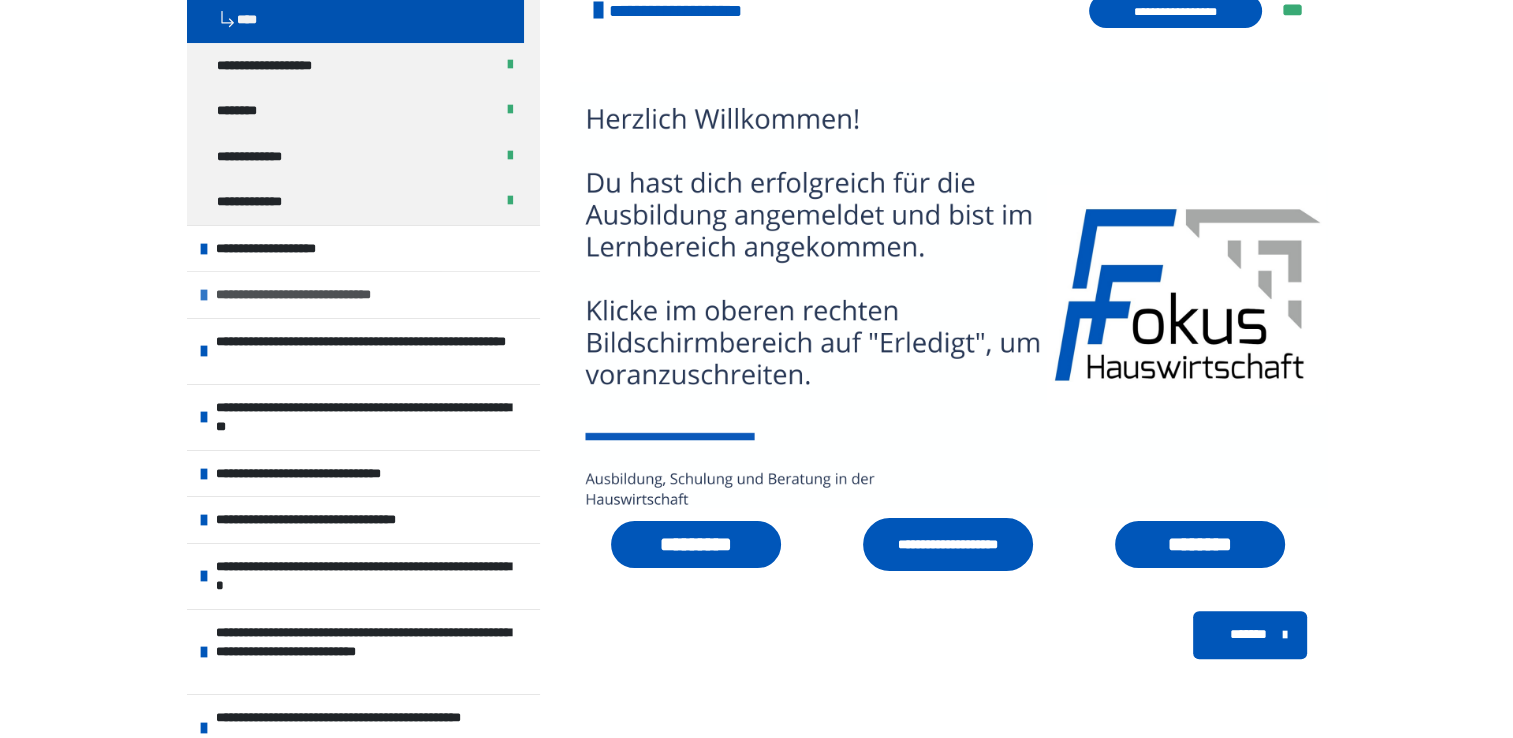 click on "**********" at bounding box center [314, 295] 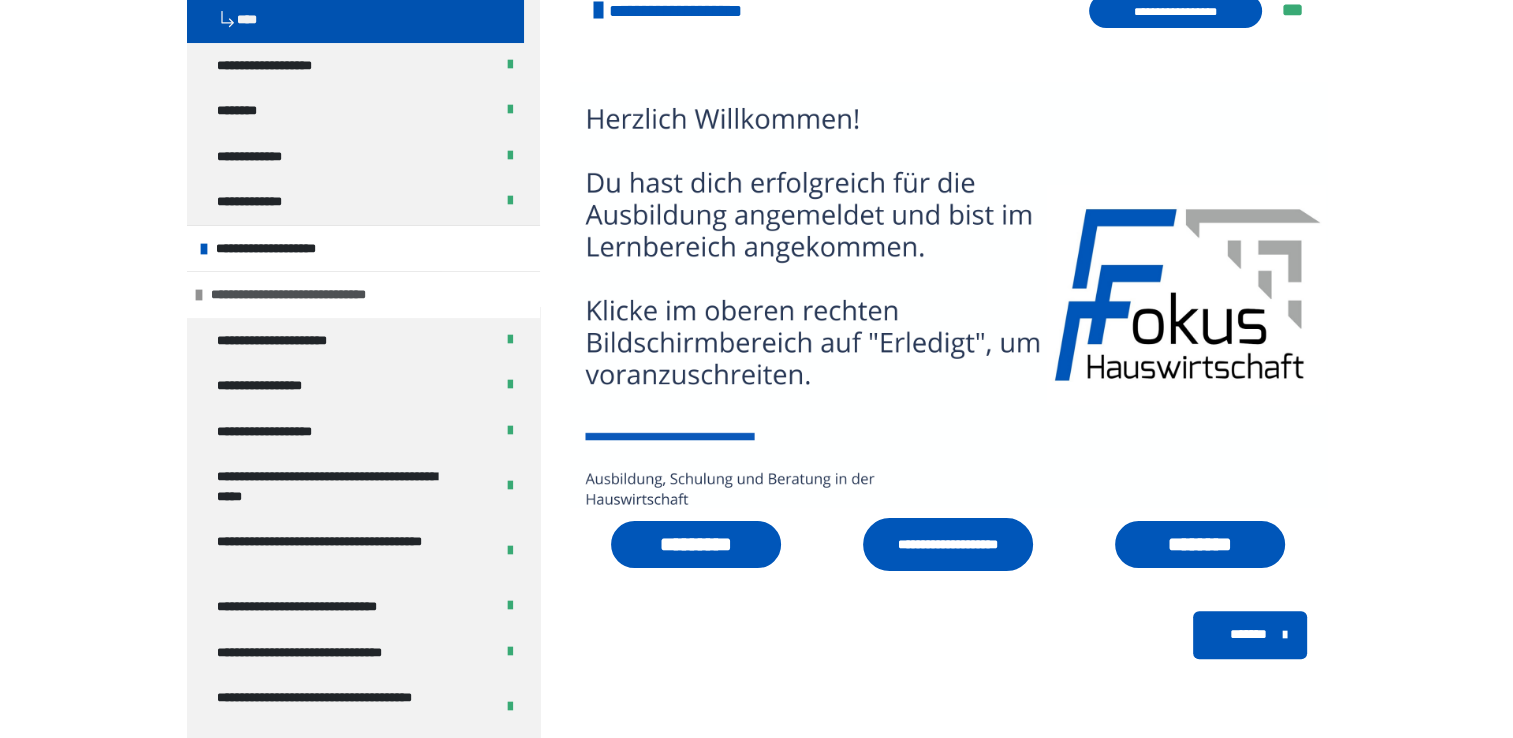 click on "**********" at bounding box center (309, 295) 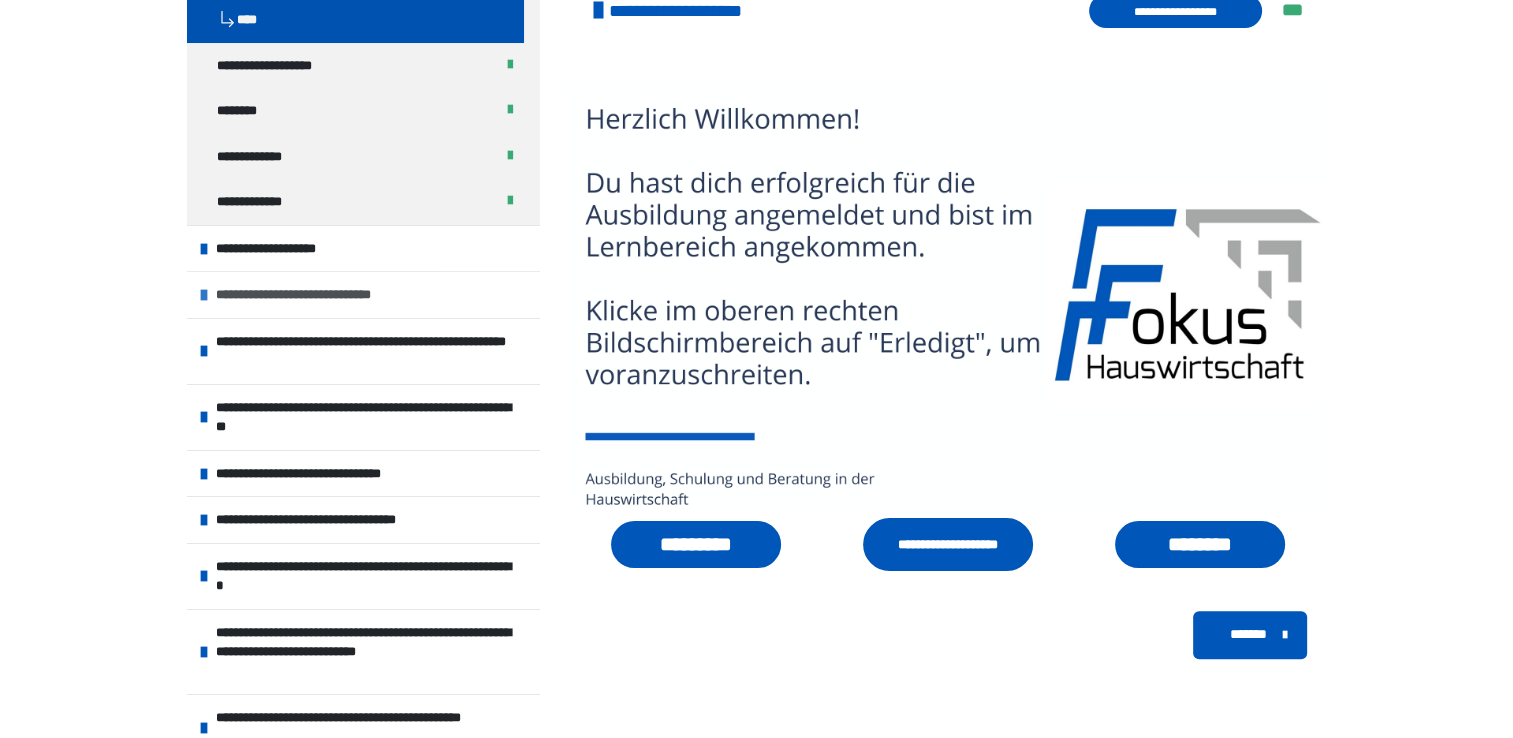 click on "**********" at bounding box center (363, 294) 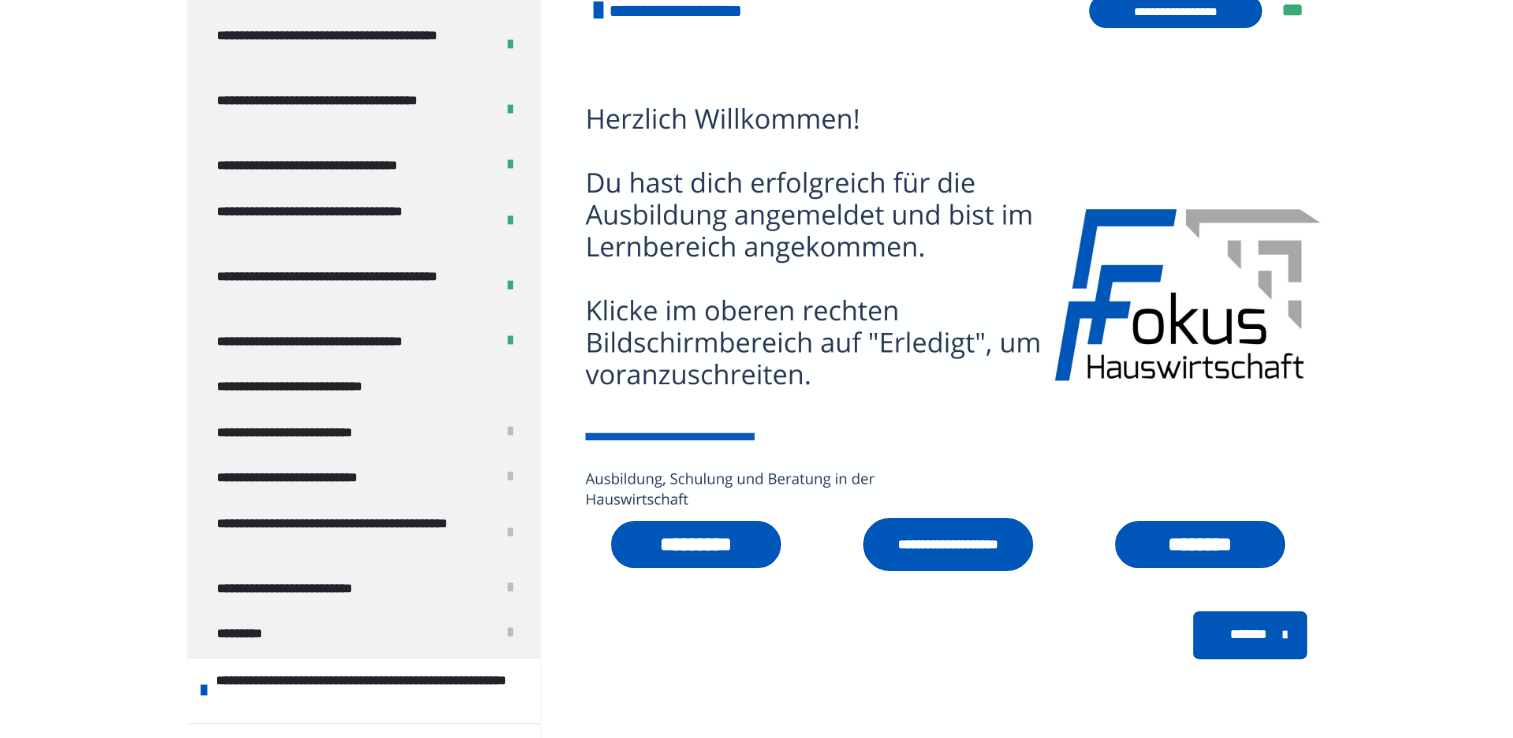 scroll, scrollTop: 1460, scrollLeft: 0, axis: vertical 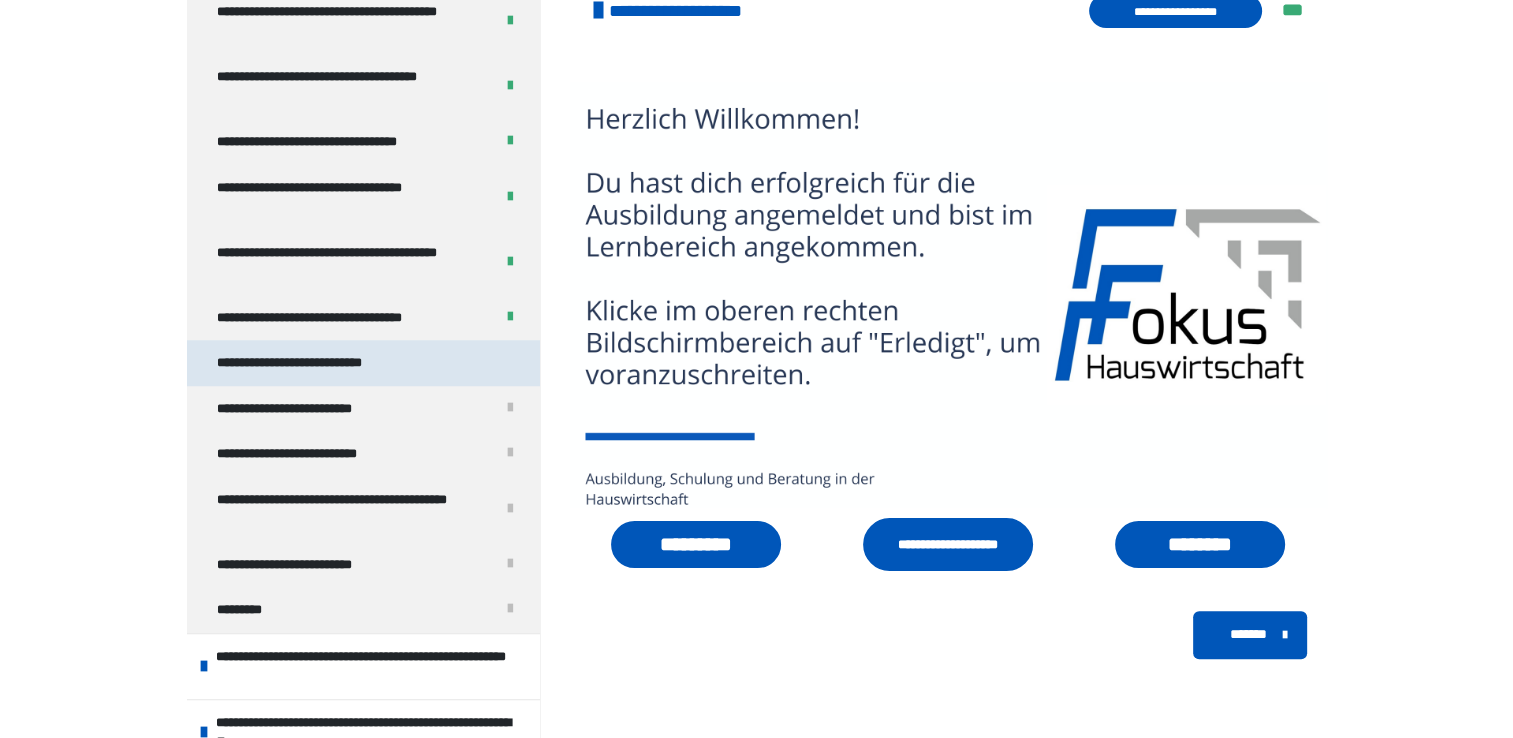 click on "**********" at bounding box center [322, 363] 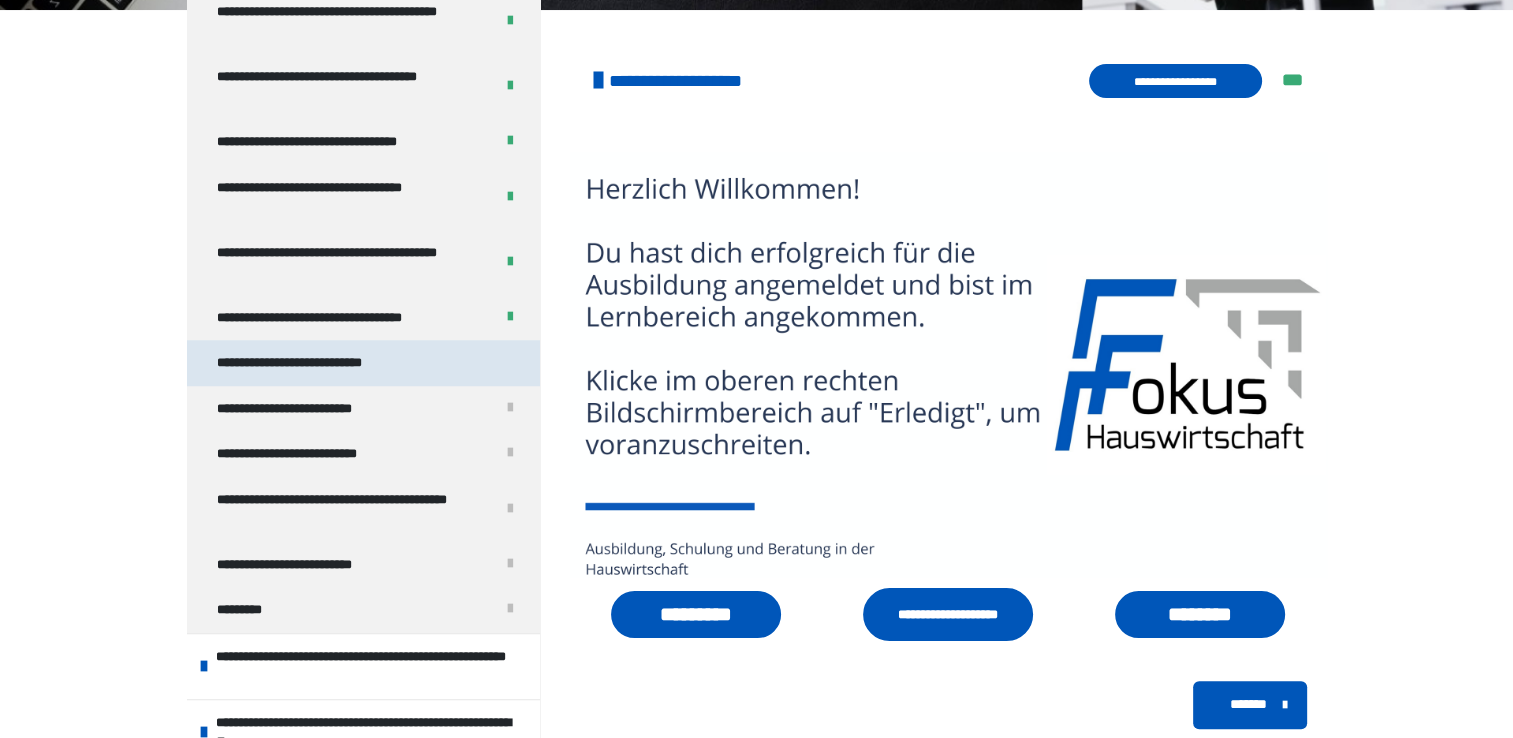 scroll, scrollTop: 1414, scrollLeft: 0, axis: vertical 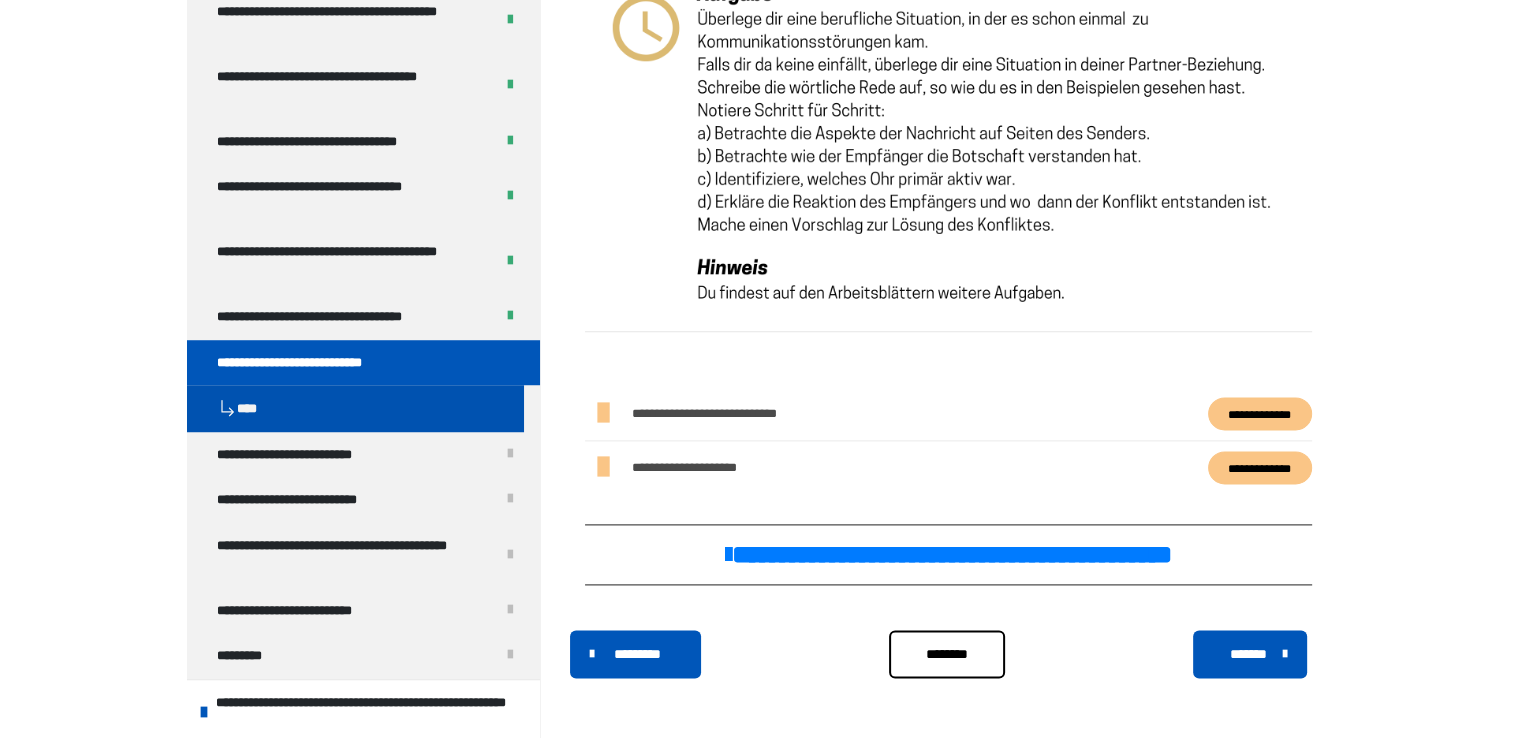 click on "********" at bounding box center [947, 654] 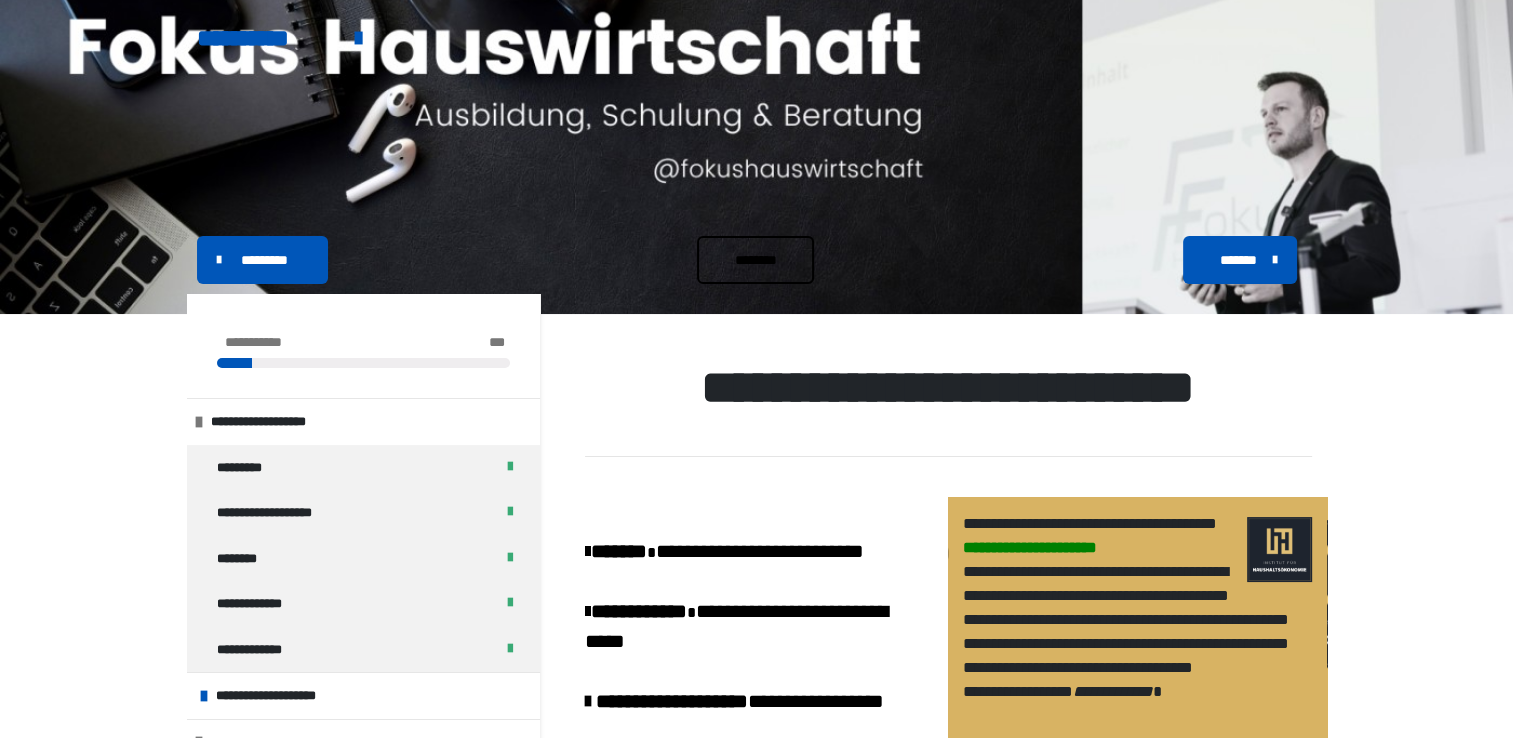 scroll, scrollTop: 0, scrollLeft: 0, axis: both 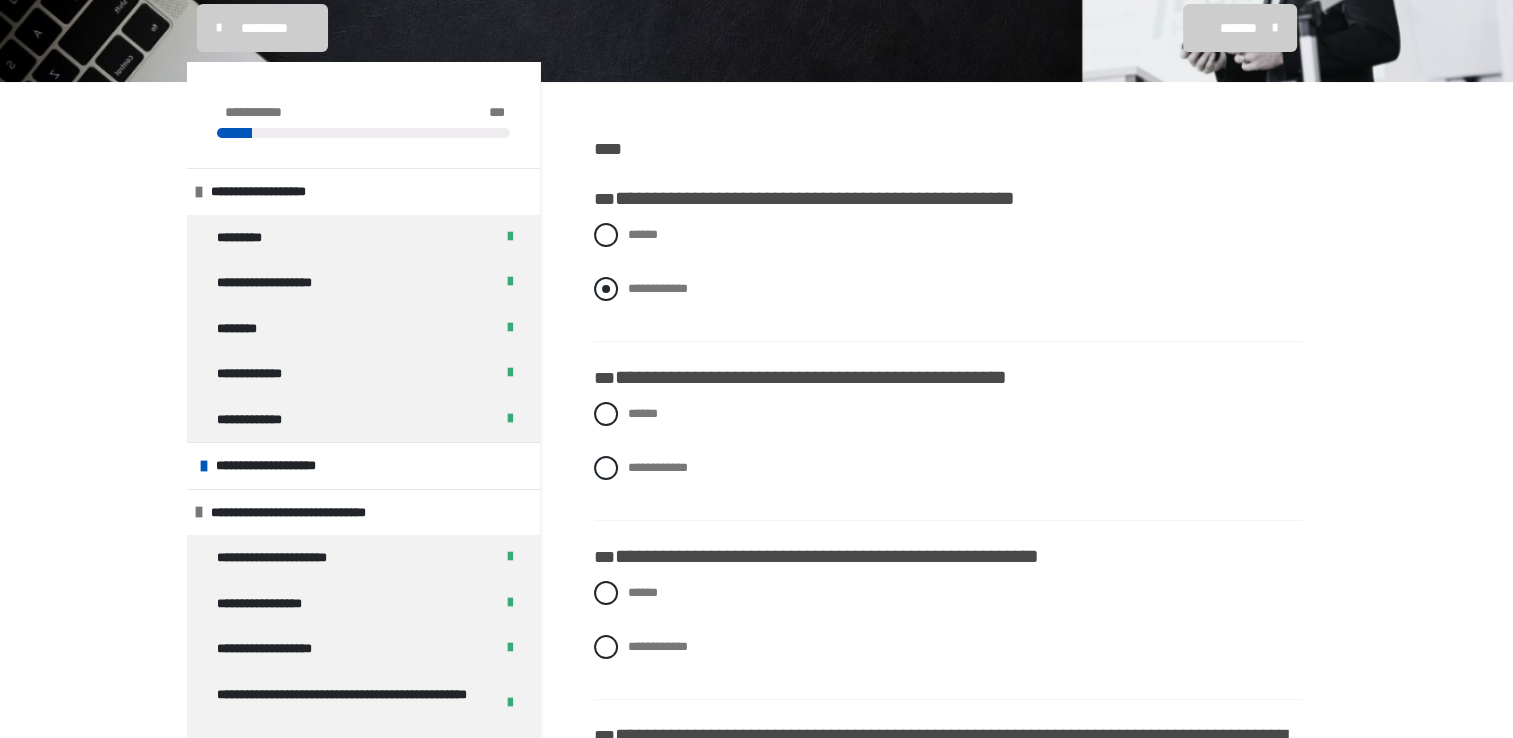 click at bounding box center (606, 289) 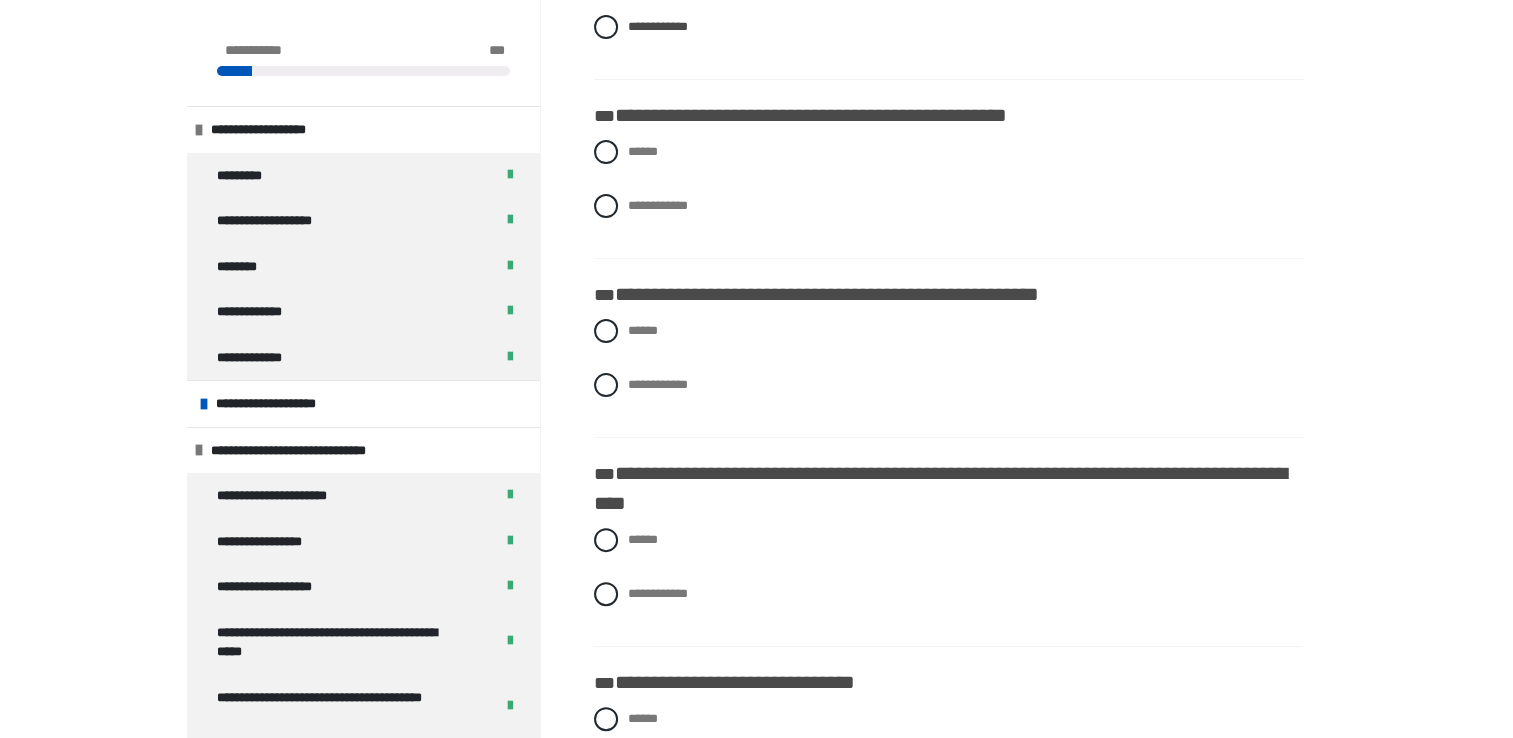 scroll, scrollTop: 496, scrollLeft: 0, axis: vertical 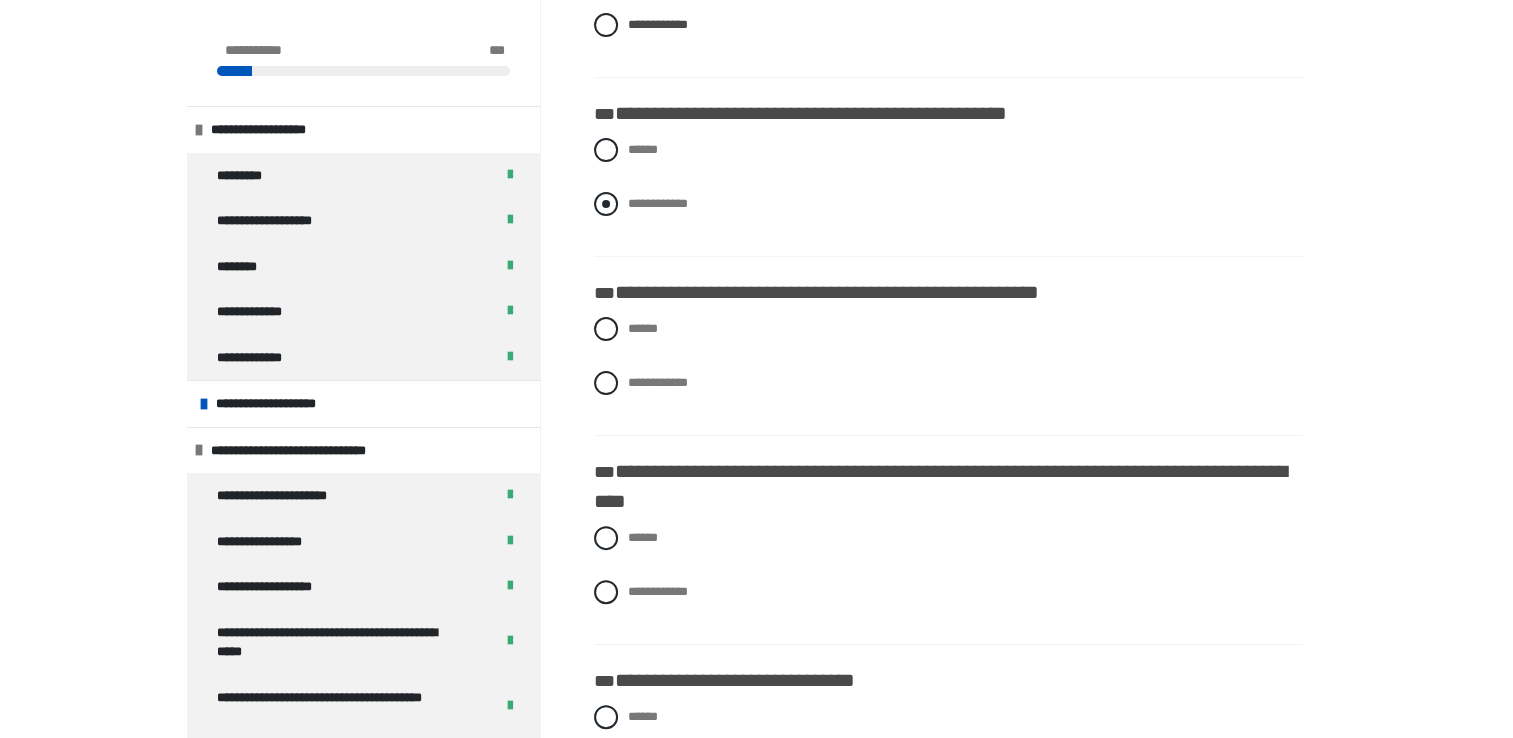click at bounding box center (606, 204) 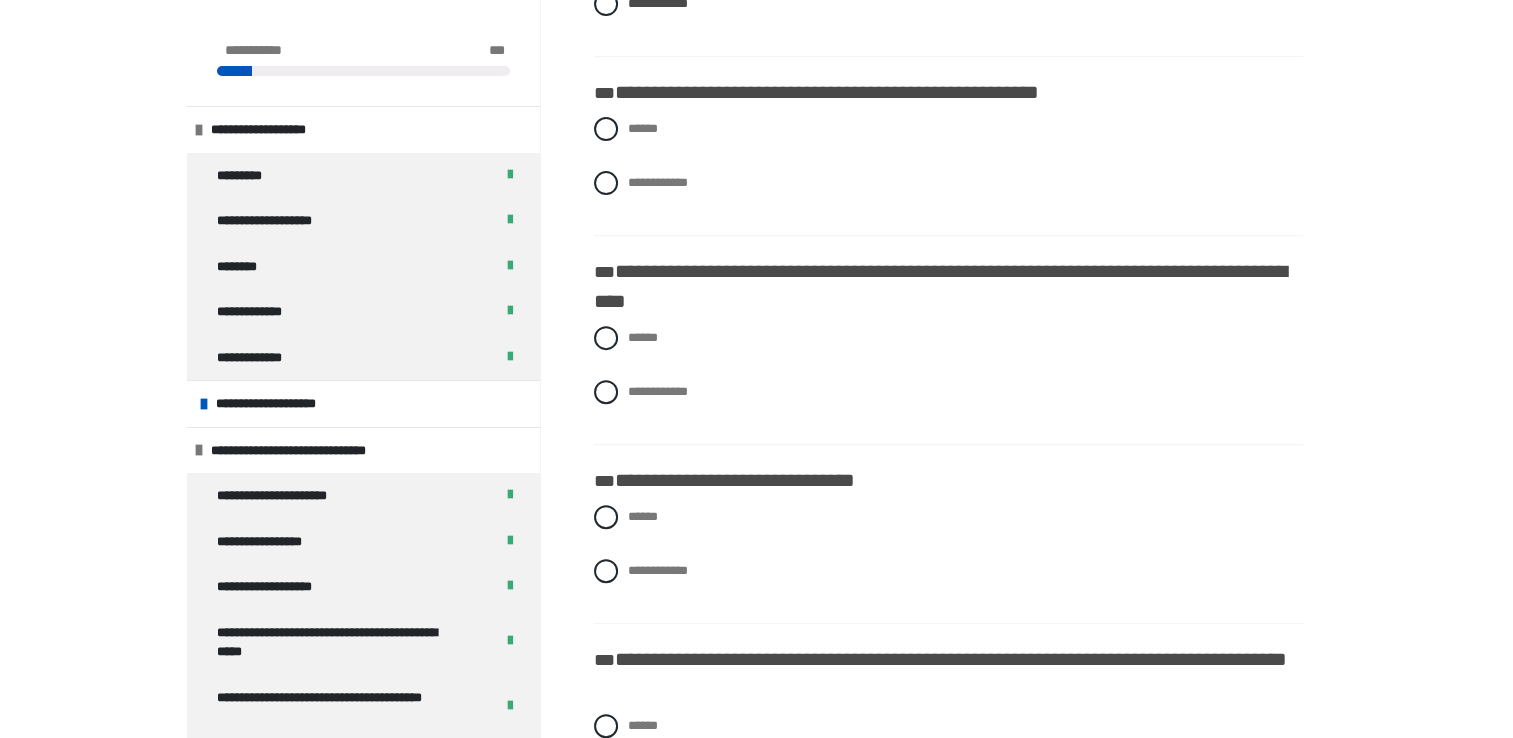 scroll, scrollTop: 699, scrollLeft: 0, axis: vertical 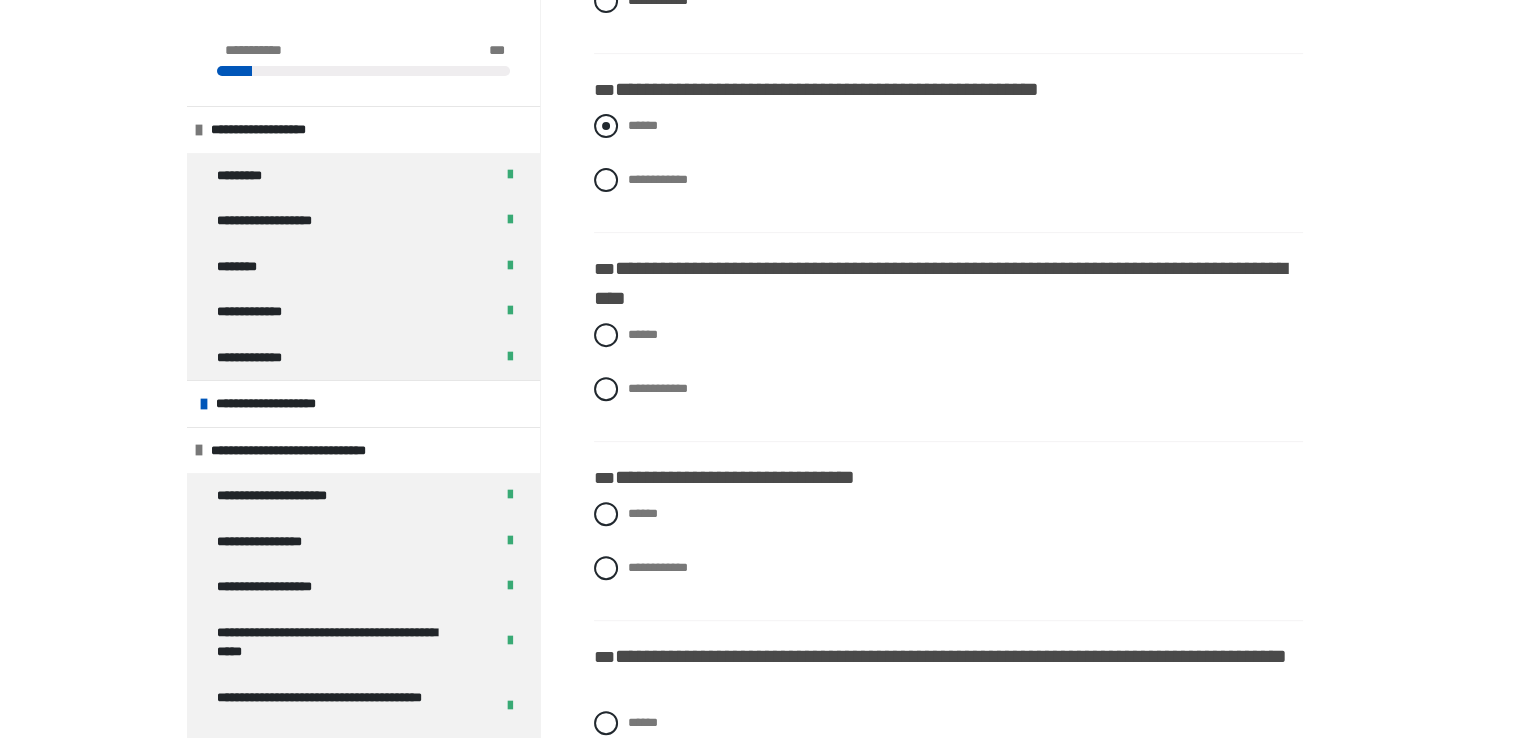 click at bounding box center (606, 126) 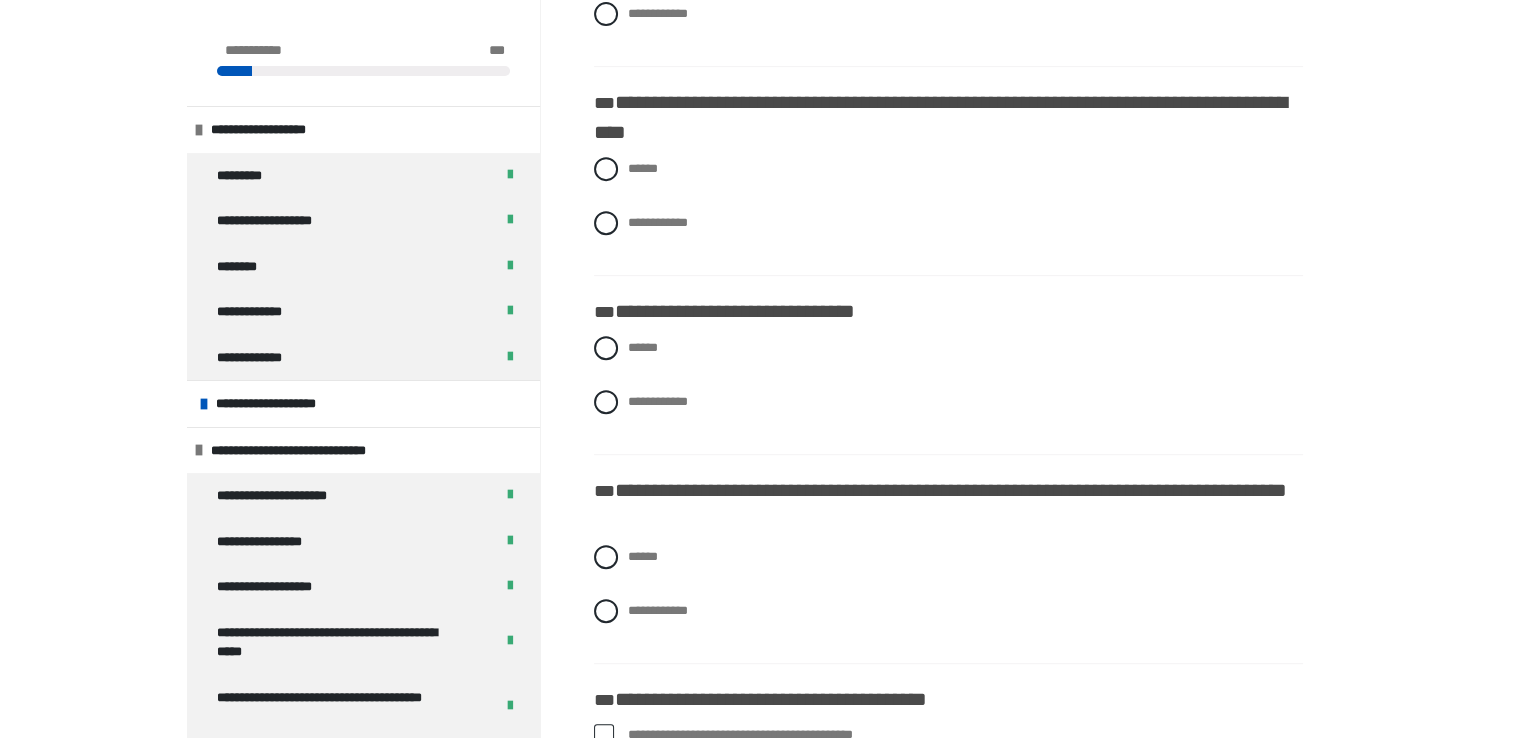 scroll, scrollTop: 868, scrollLeft: 0, axis: vertical 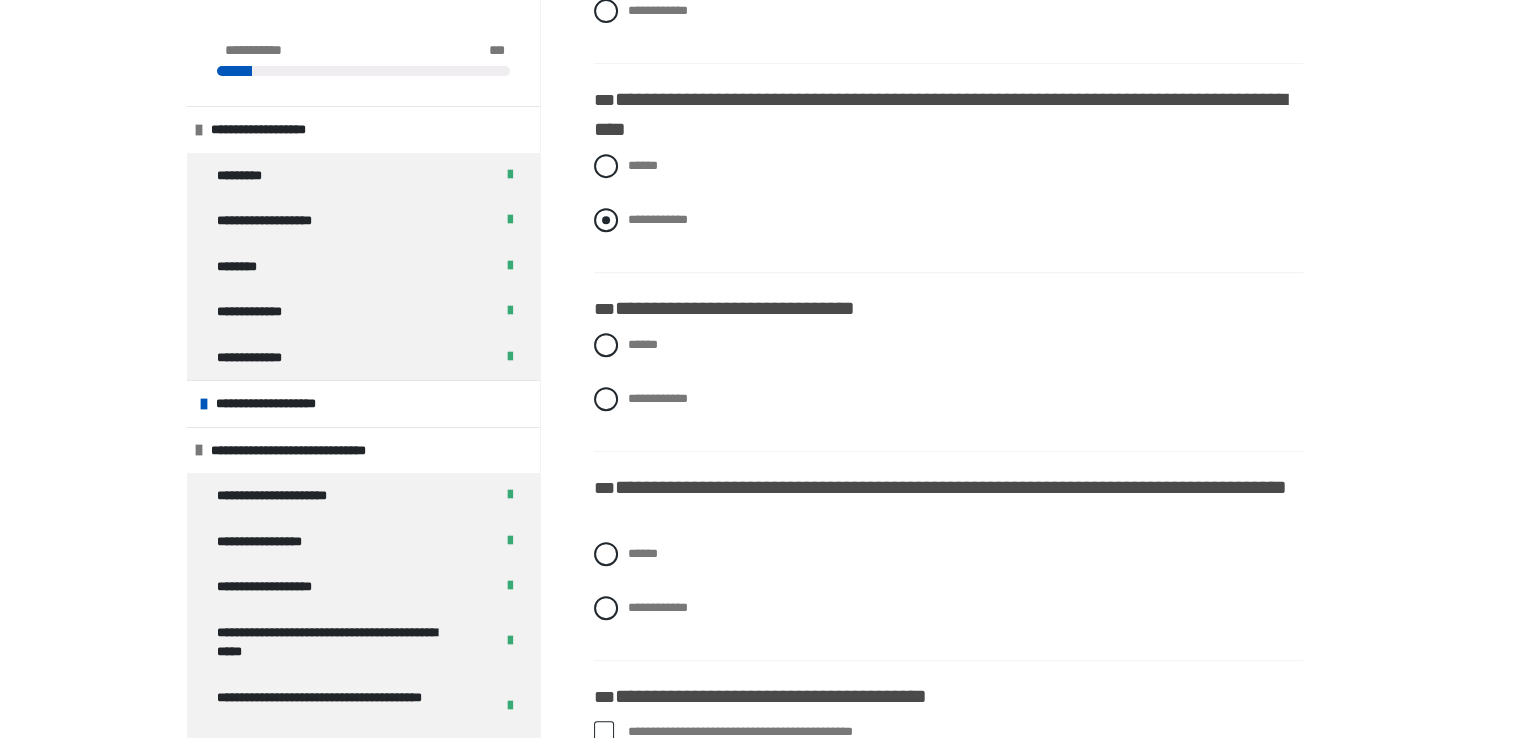 click at bounding box center [606, 220] 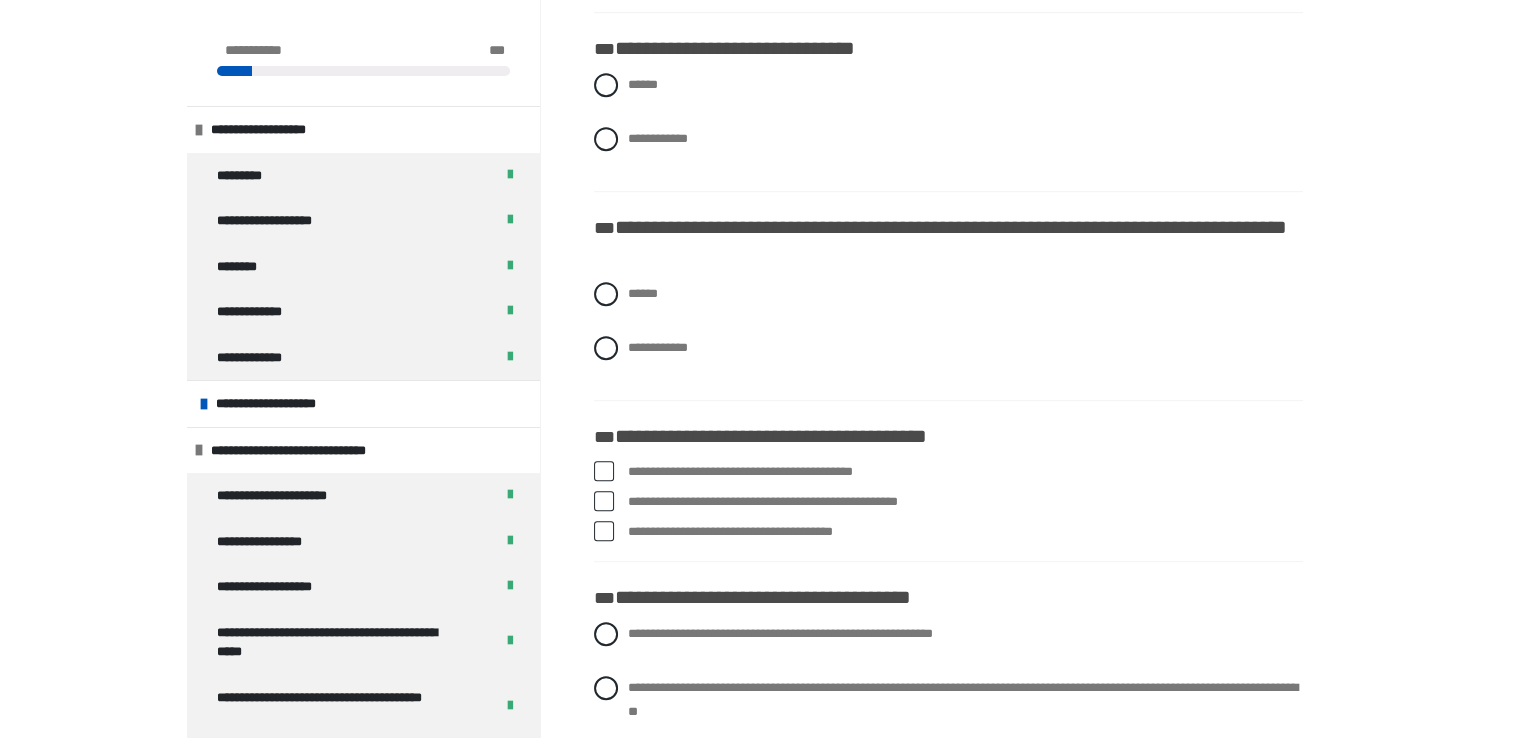 scroll, scrollTop: 1134, scrollLeft: 0, axis: vertical 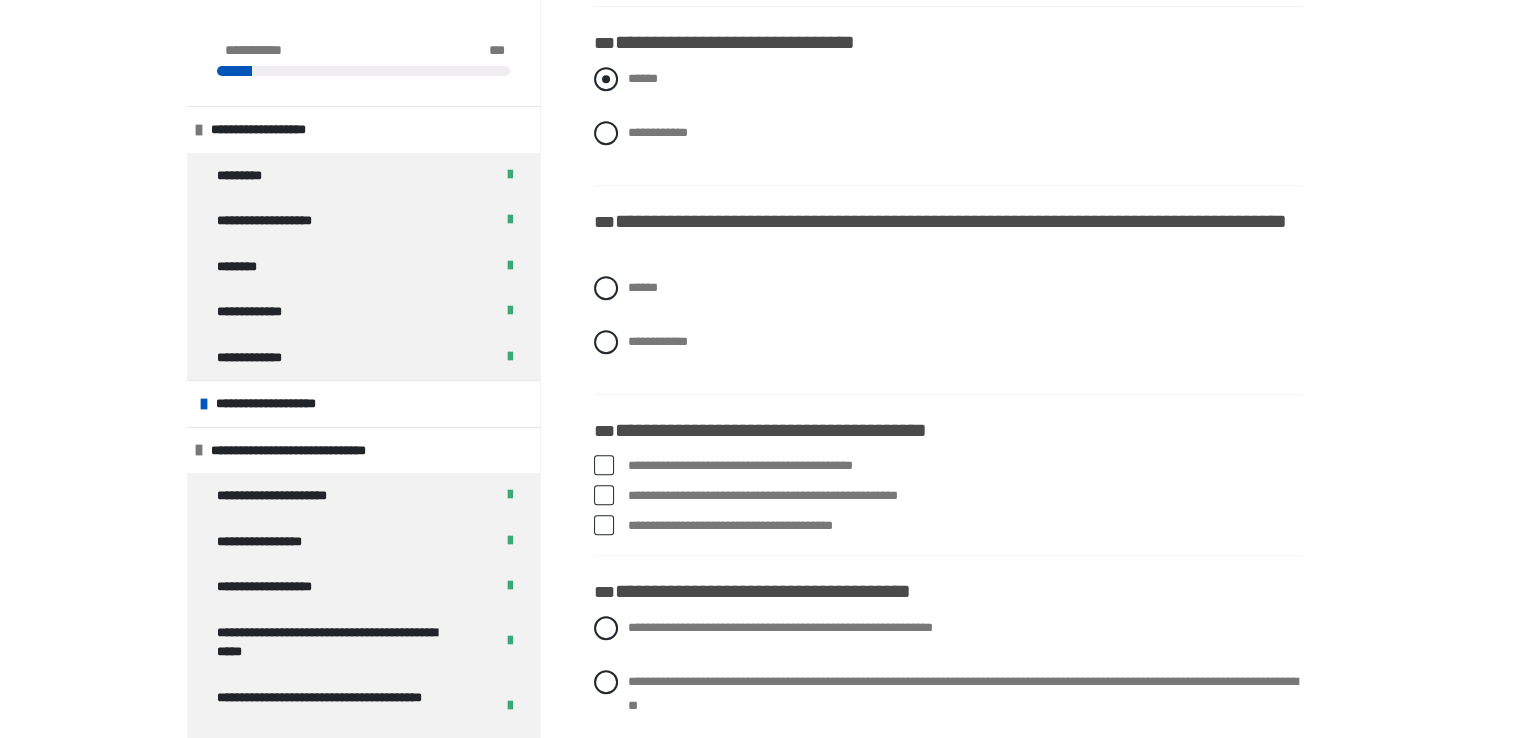 click at bounding box center (606, 79) 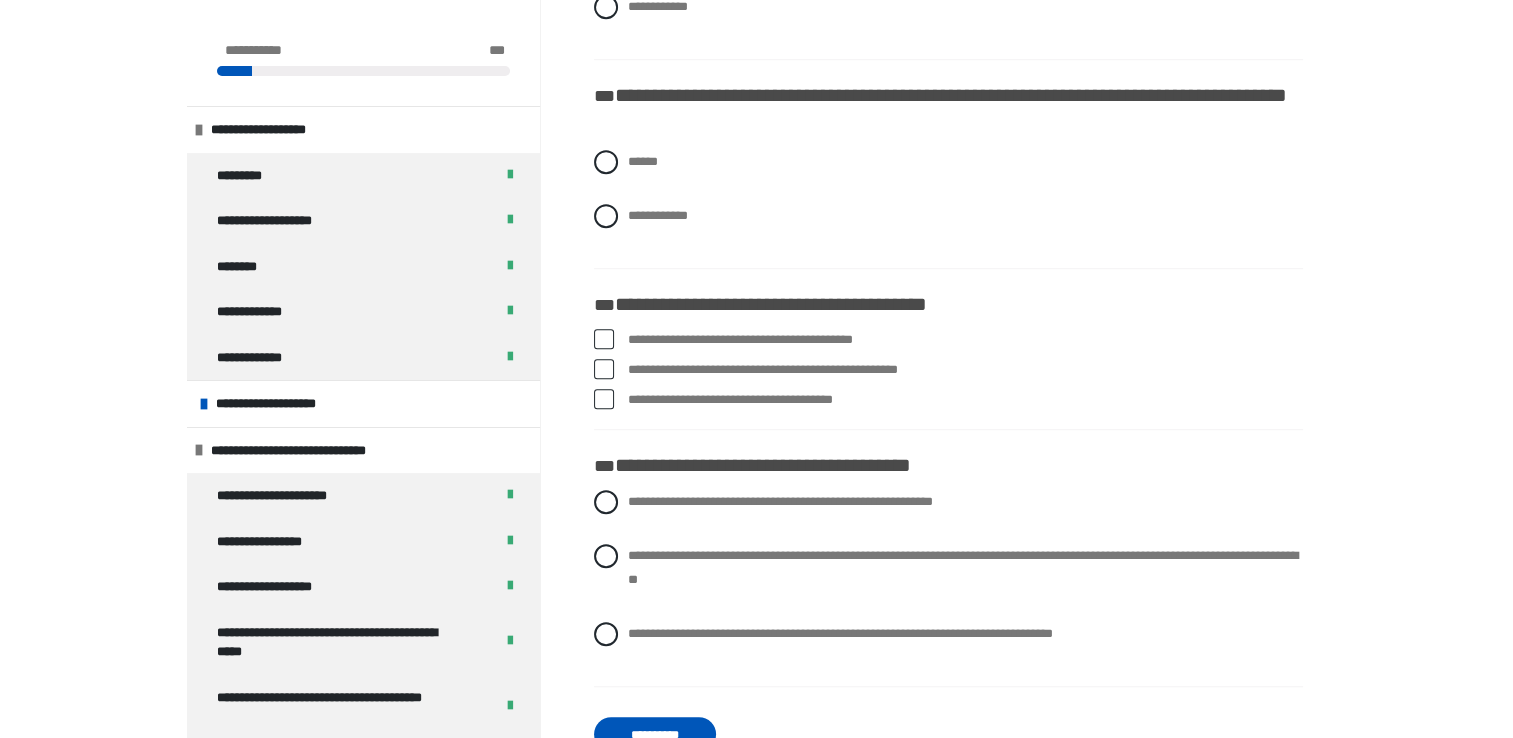 scroll, scrollTop: 1268, scrollLeft: 0, axis: vertical 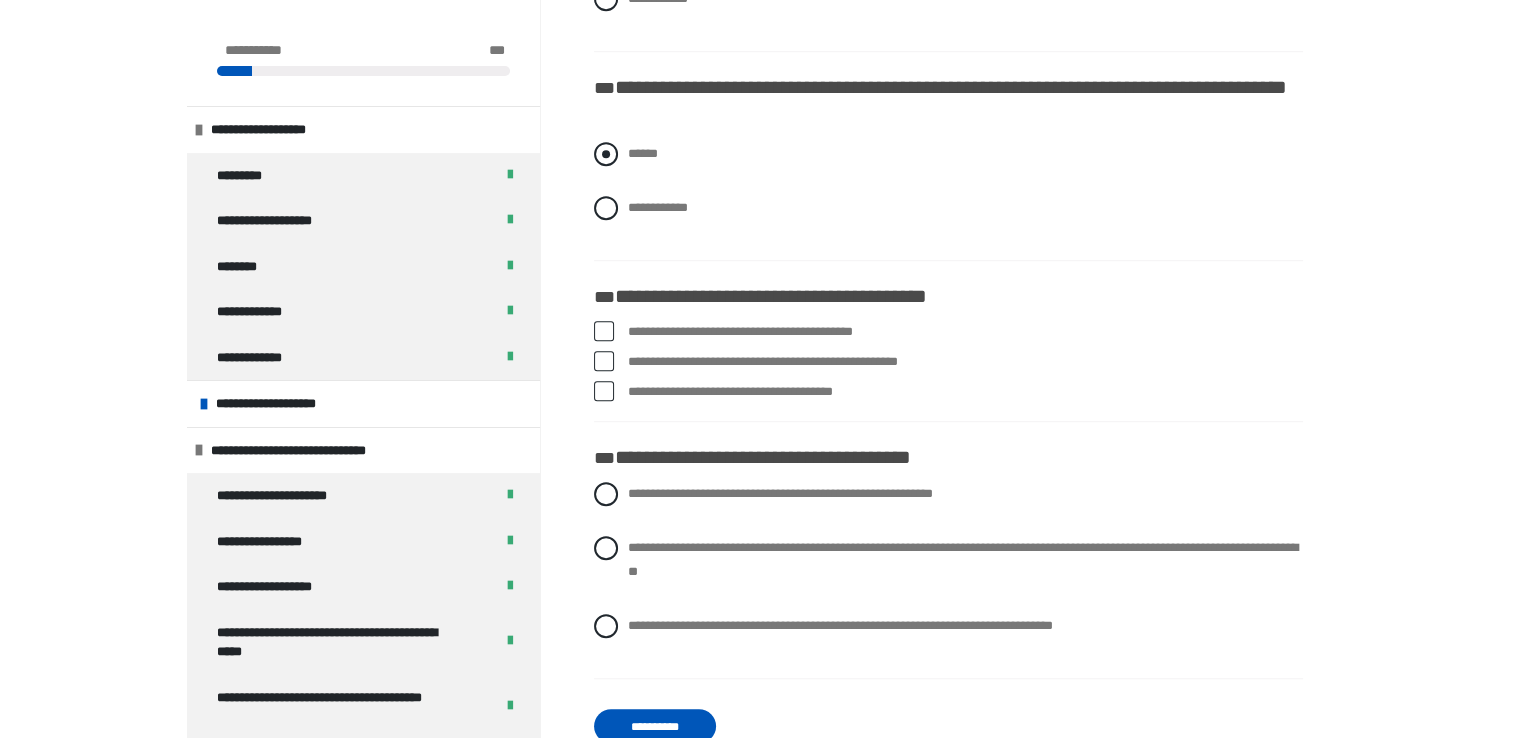 click at bounding box center (606, 154) 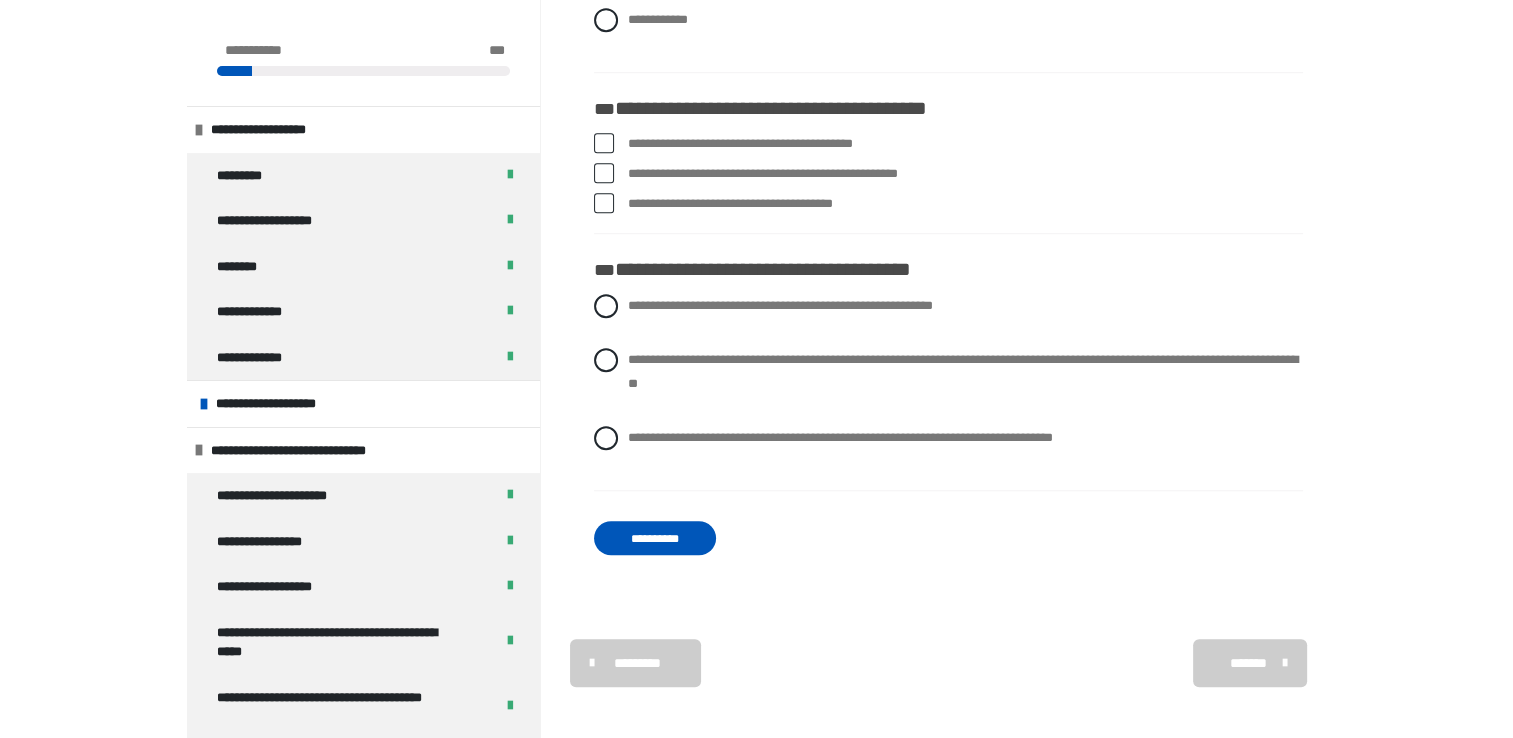 scroll, scrollTop: 1463, scrollLeft: 0, axis: vertical 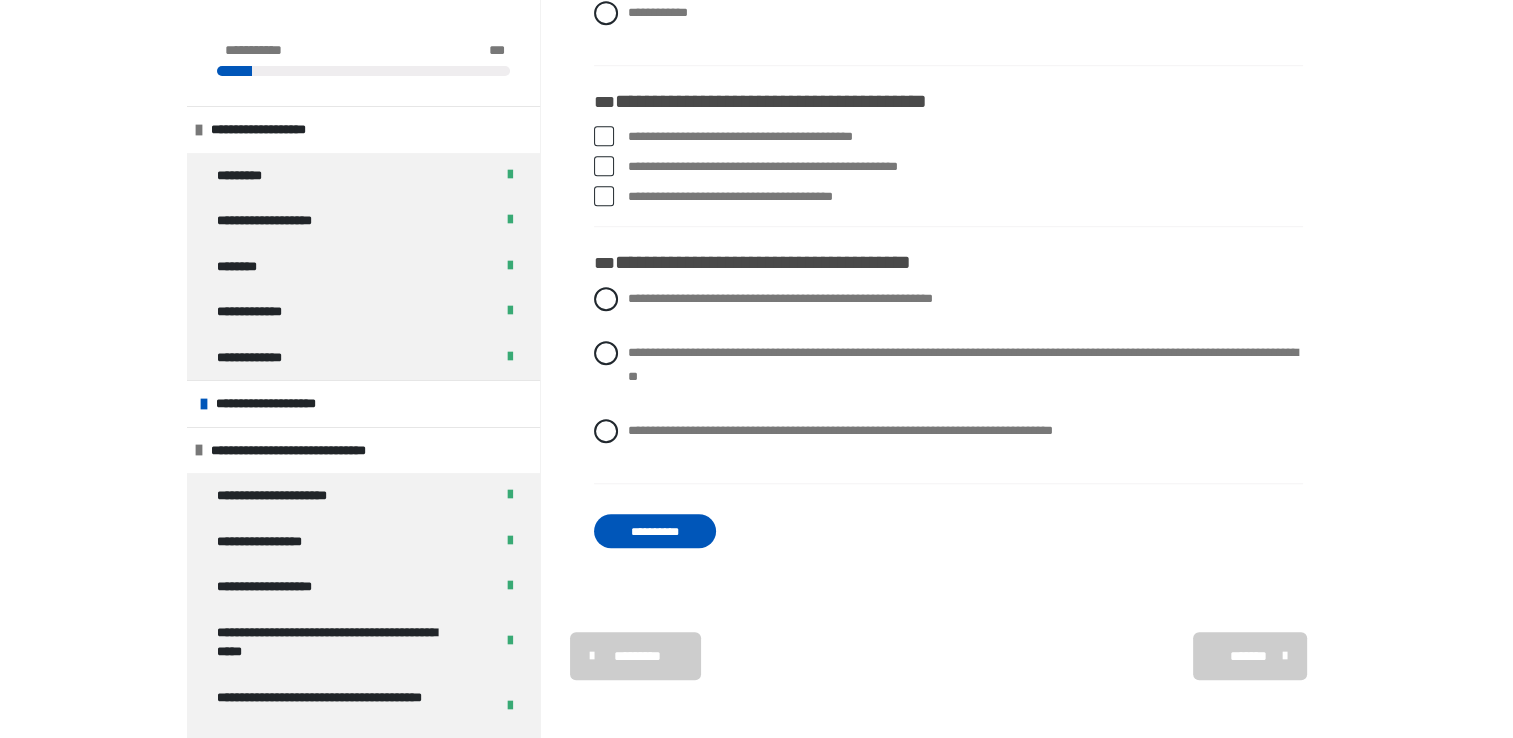 click at bounding box center [604, 166] 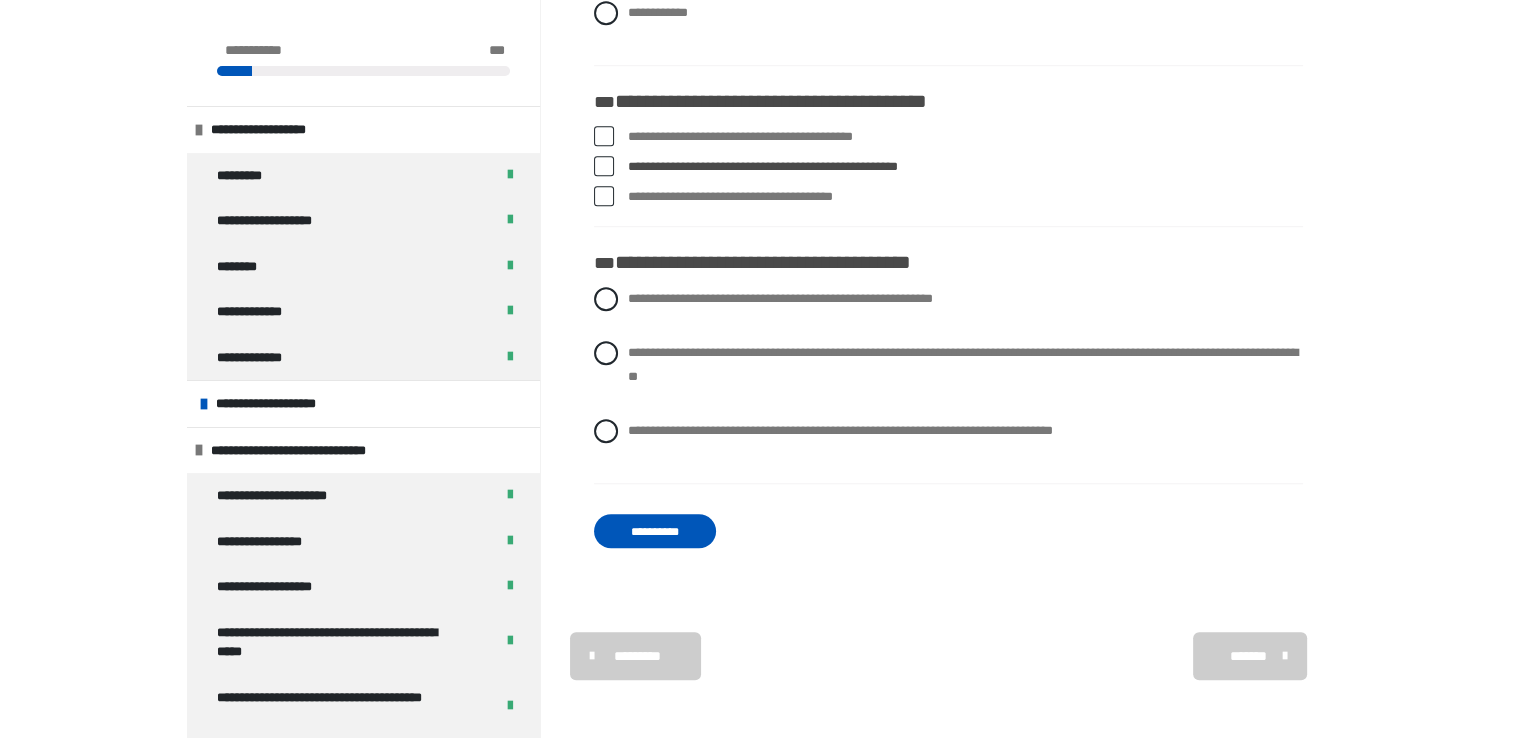 click at bounding box center [604, 196] 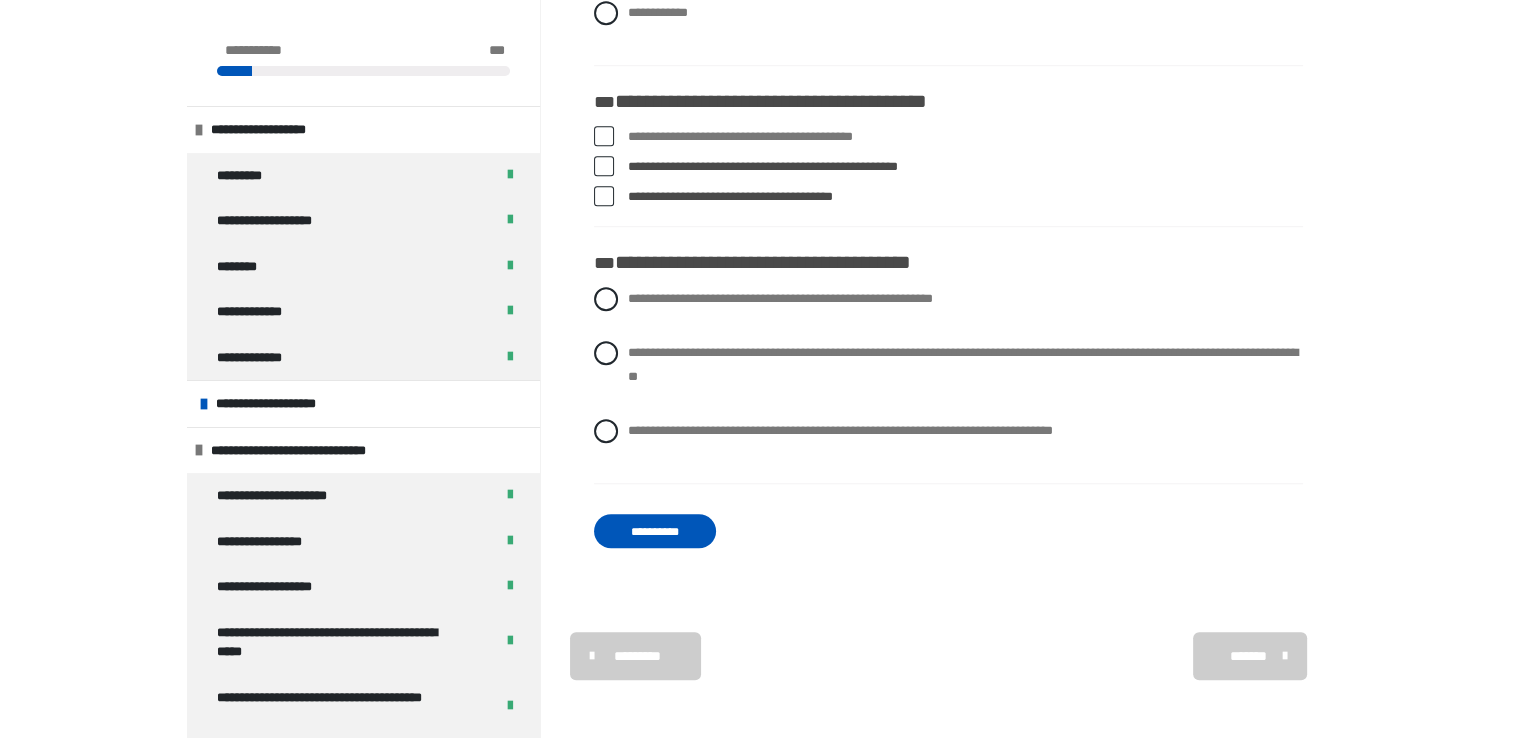 click at bounding box center (604, 196) 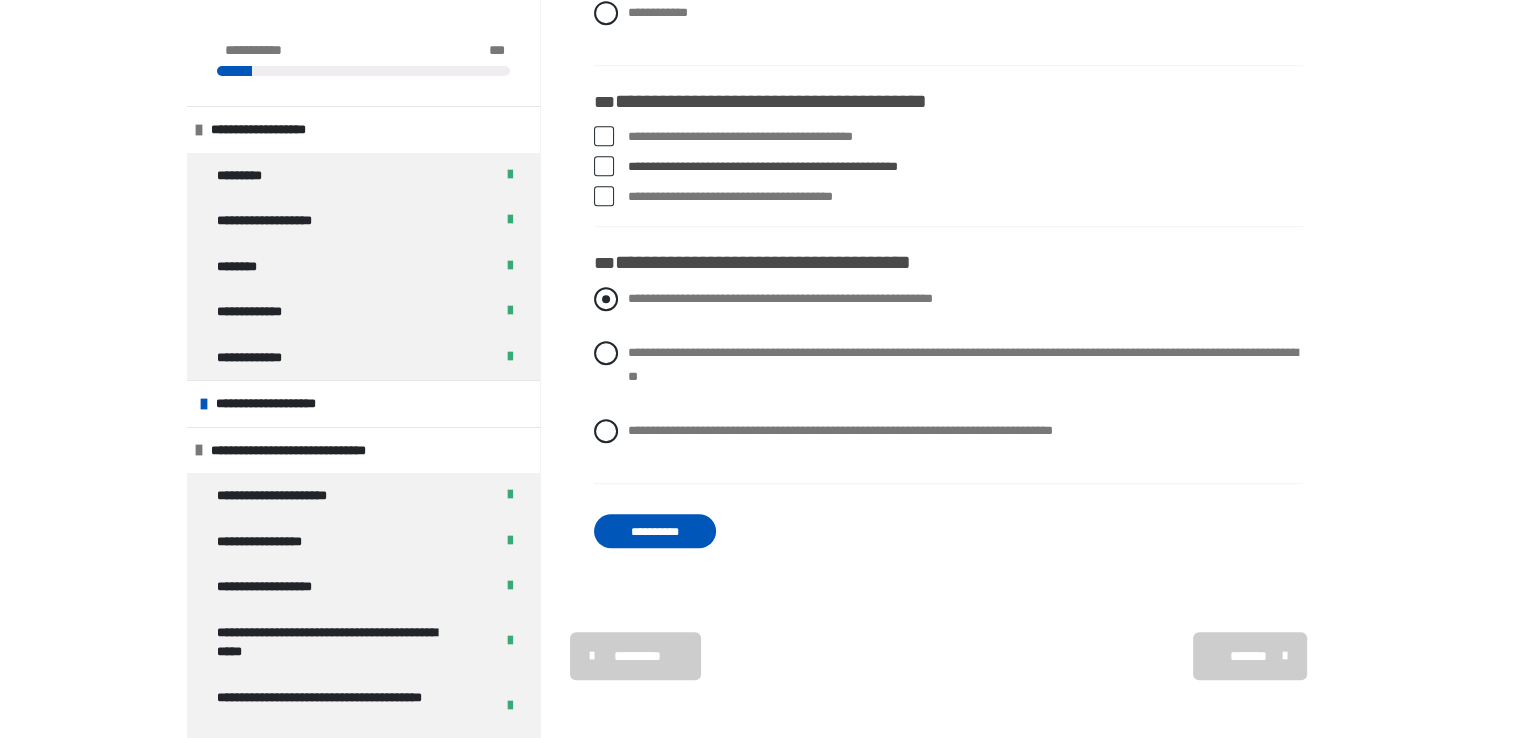 click at bounding box center (606, 299) 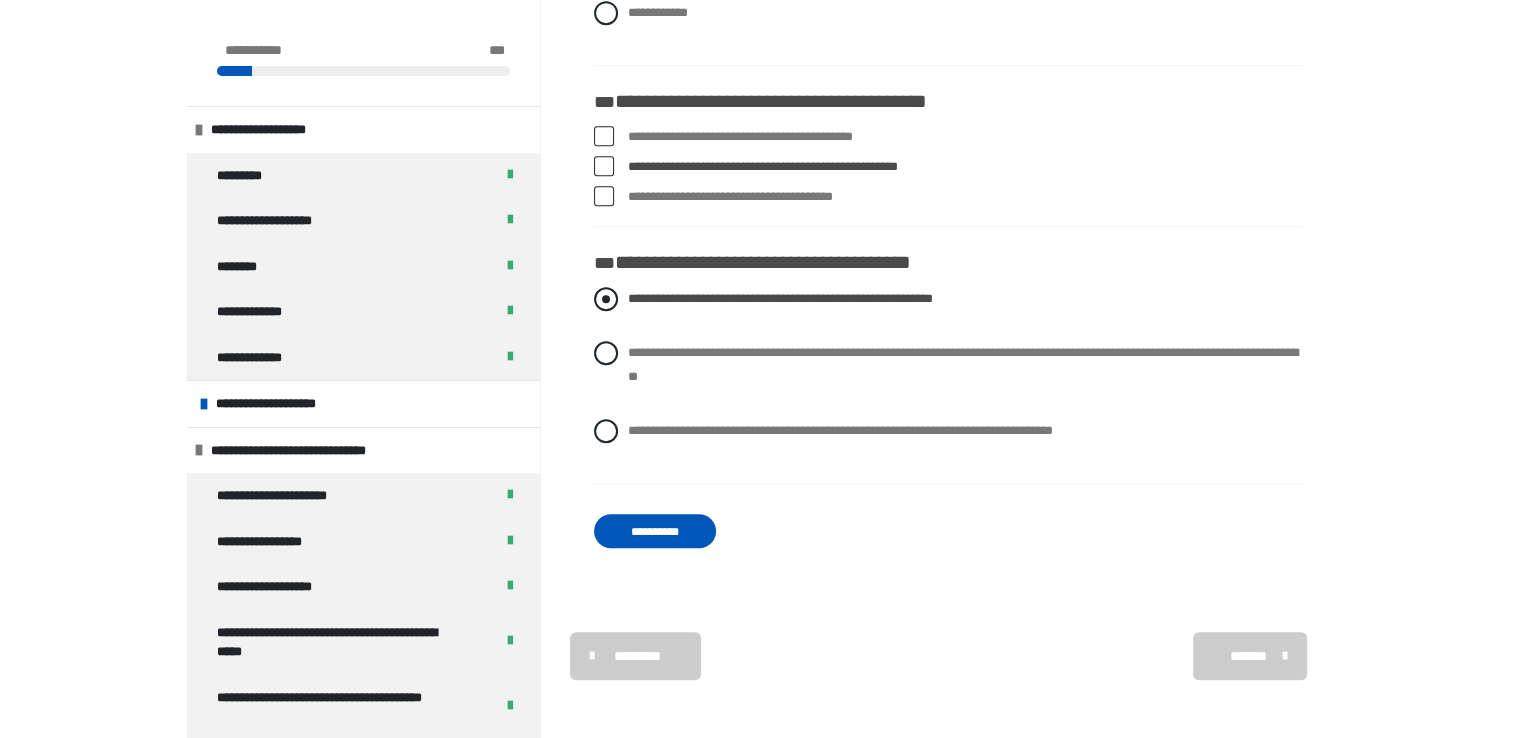 click at bounding box center [606, 299] 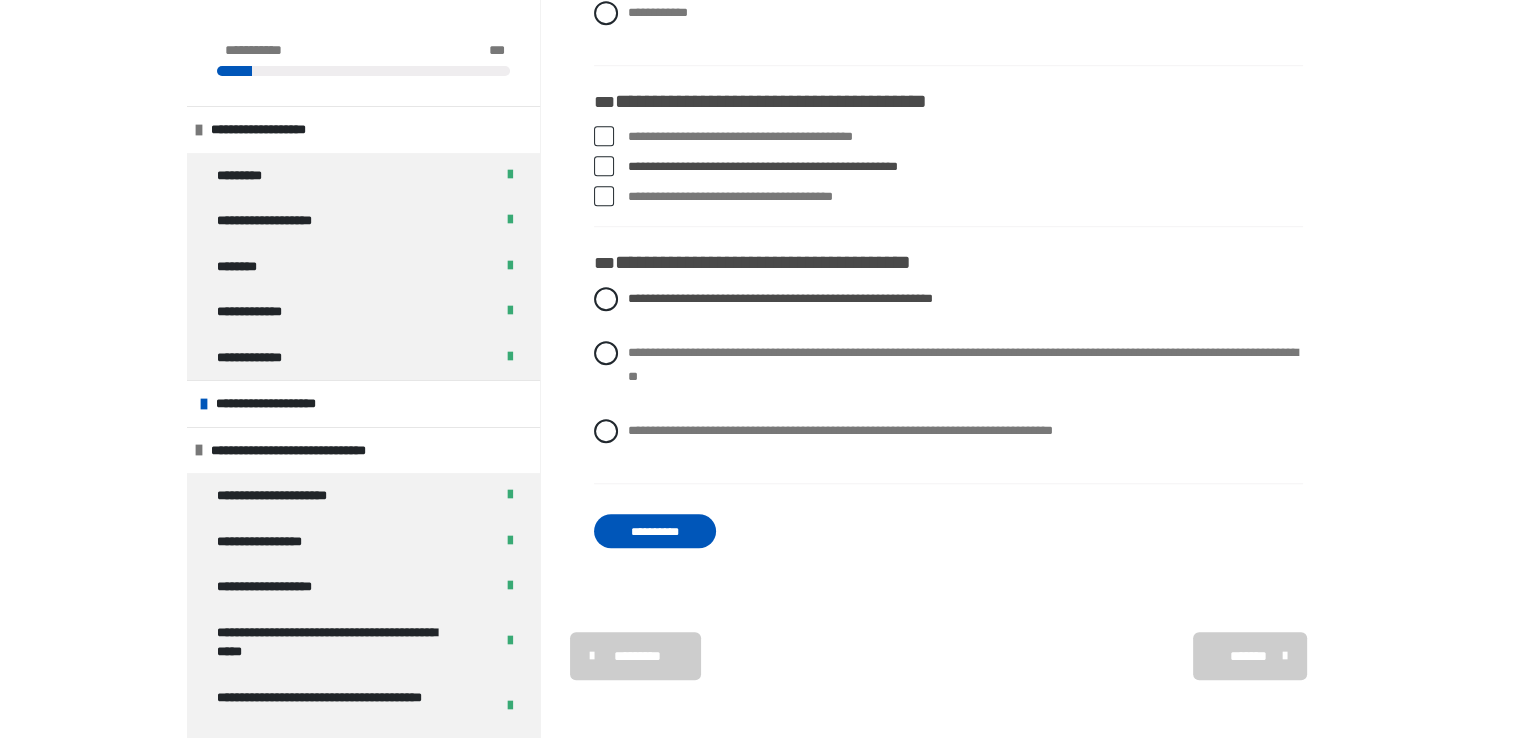click on "**********" at bounding box center [655, 531] 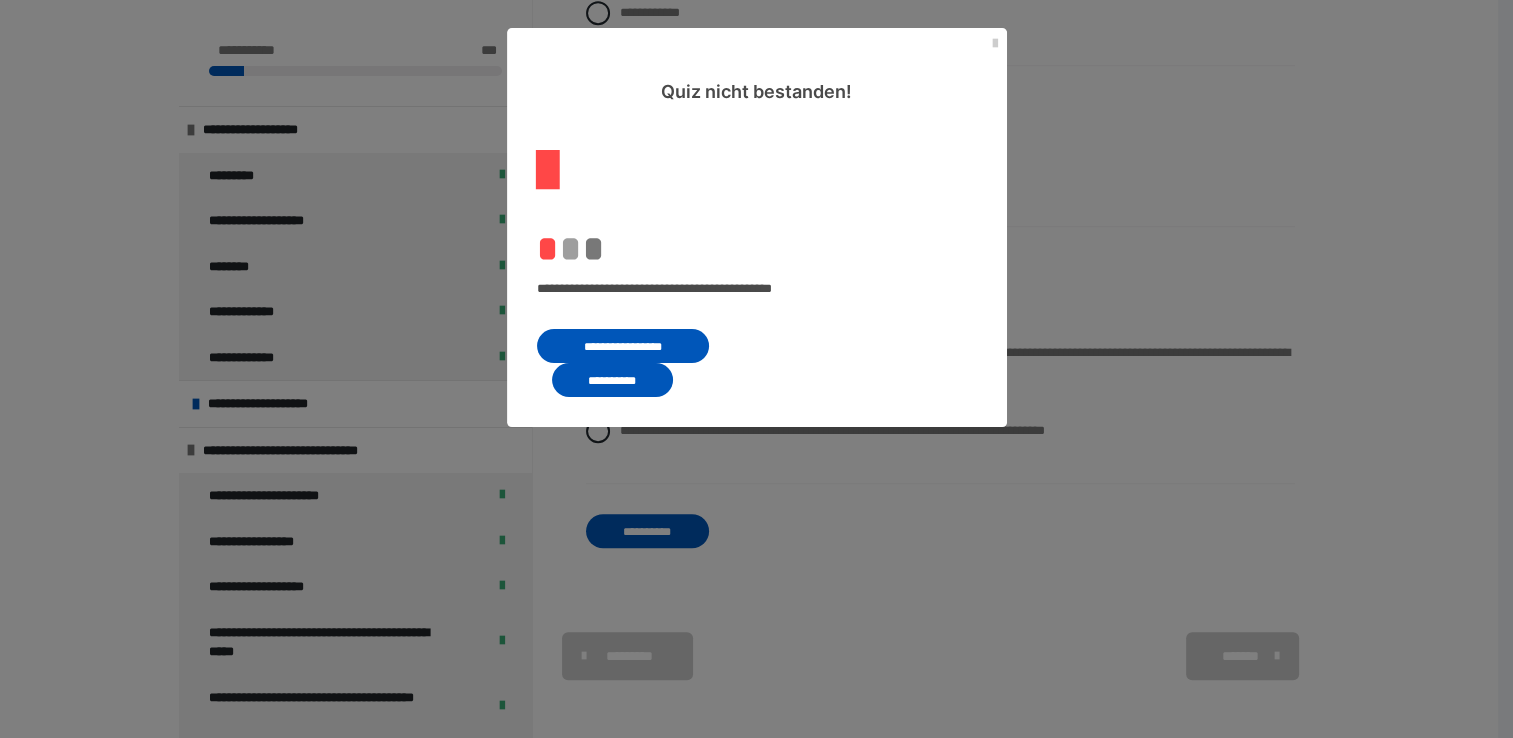 click on "**********" at bounding box center (623, 346) 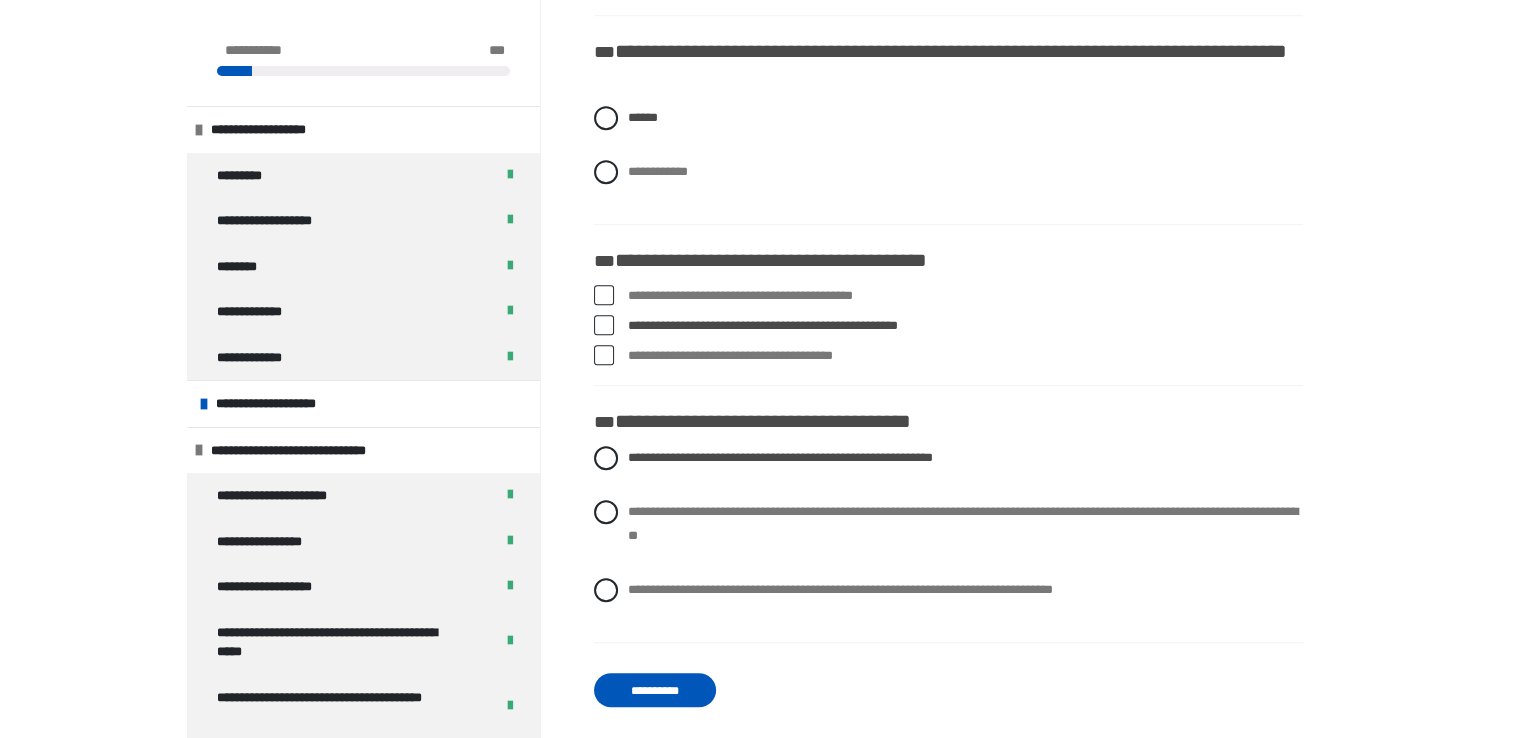 scroll, scrollTop: 1299, scrollLeft: 0, axis: vertical 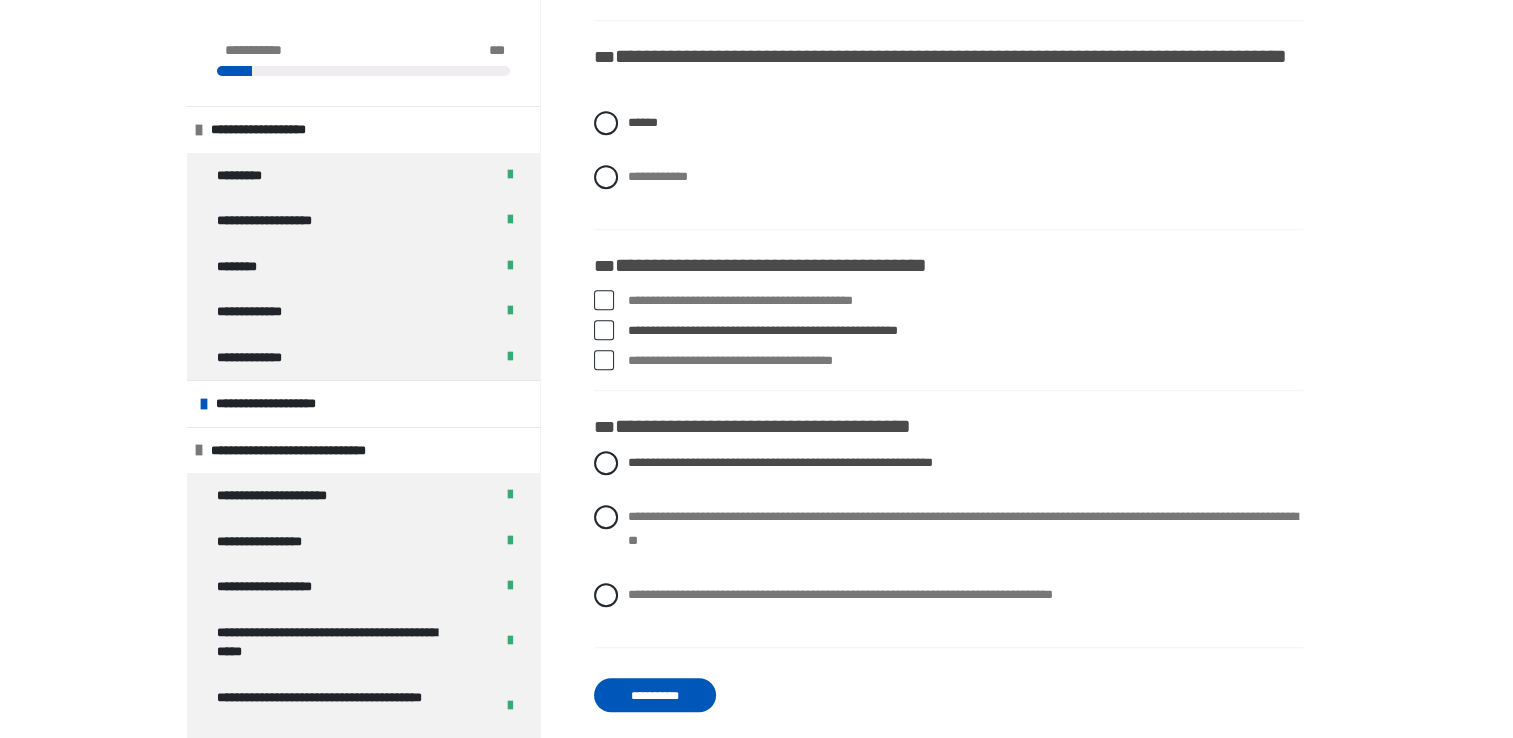click at bounding box center (604, 300) 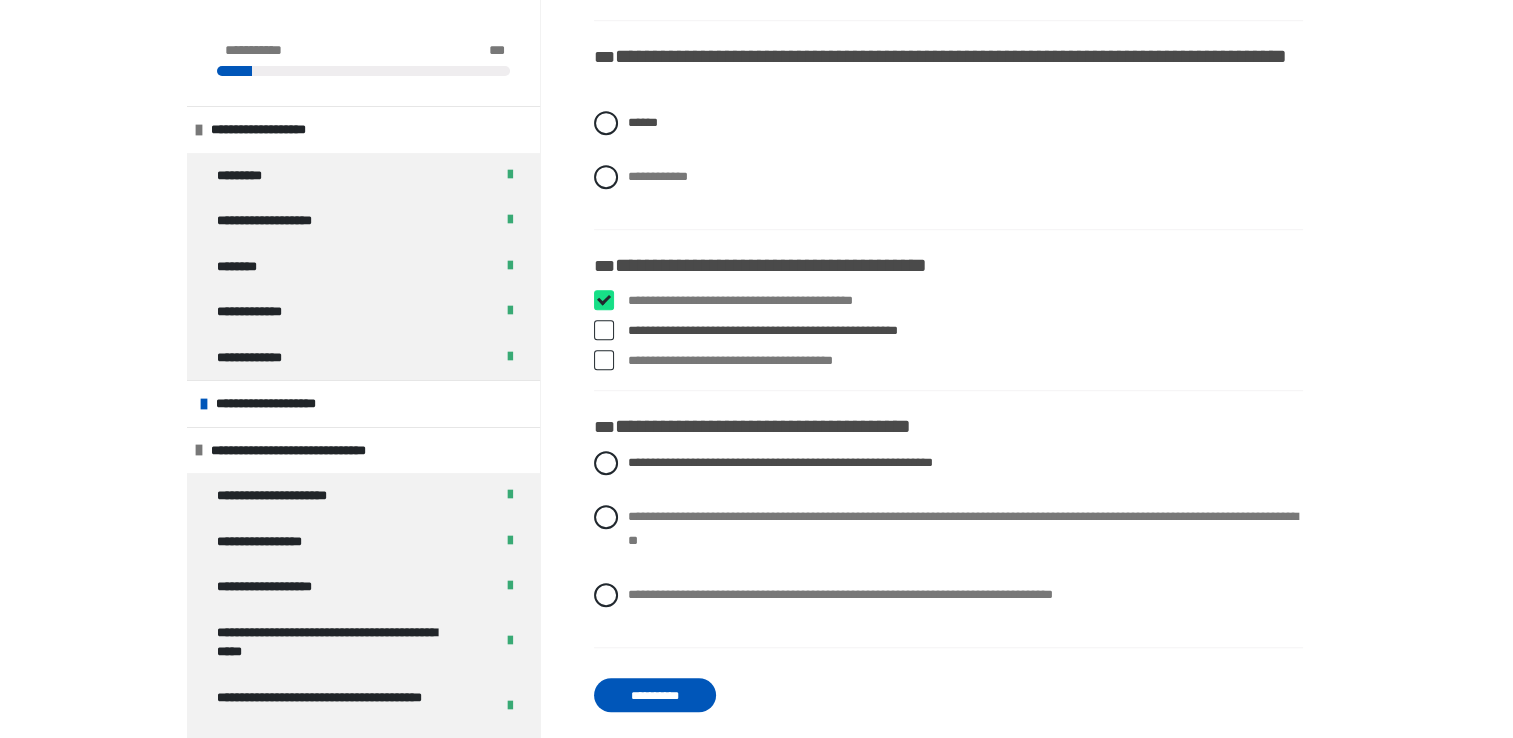 checkbox on "****" 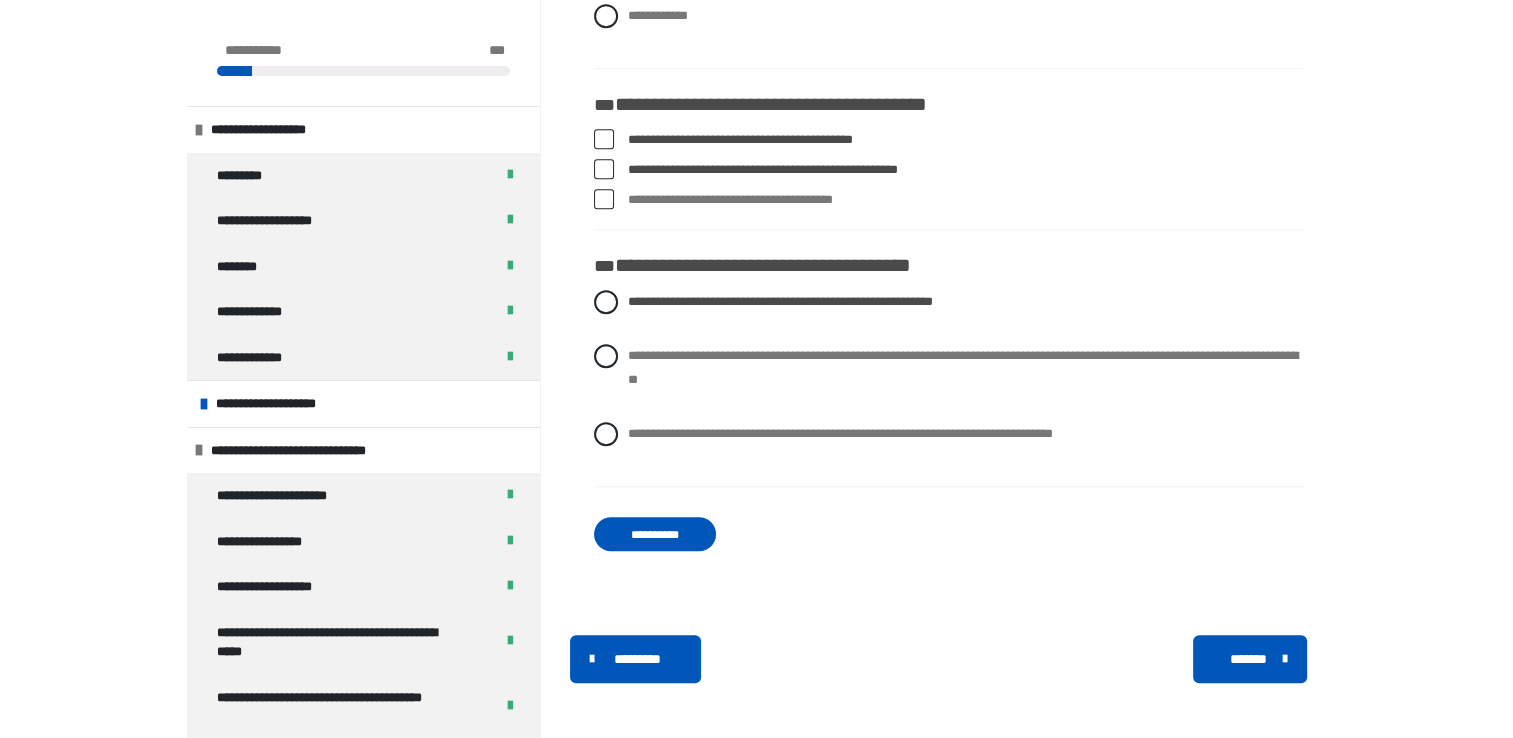 scroll, scrollTop: 1463, scrollLeft: 0, axis: vertical 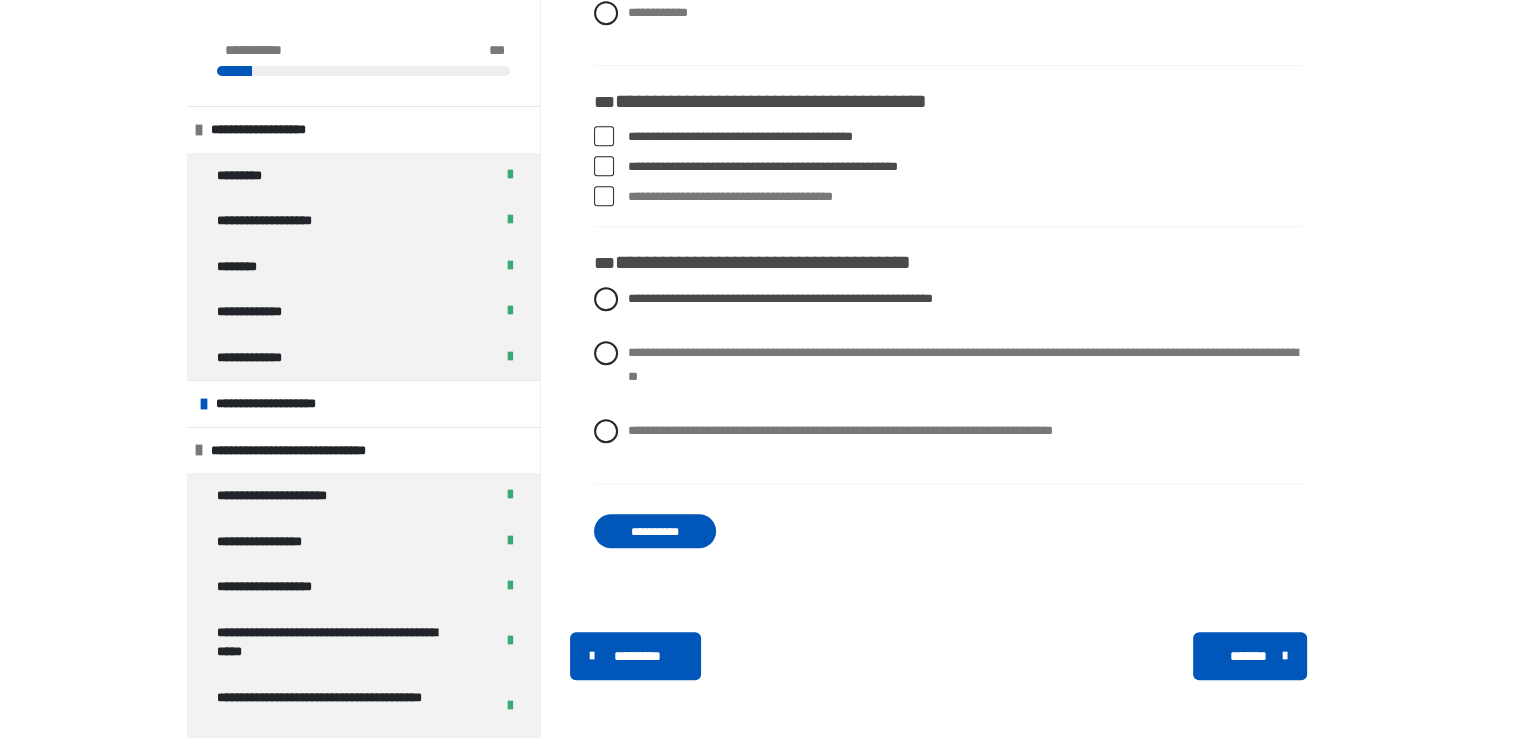 click on "**********" at bounding box center (655, 531) 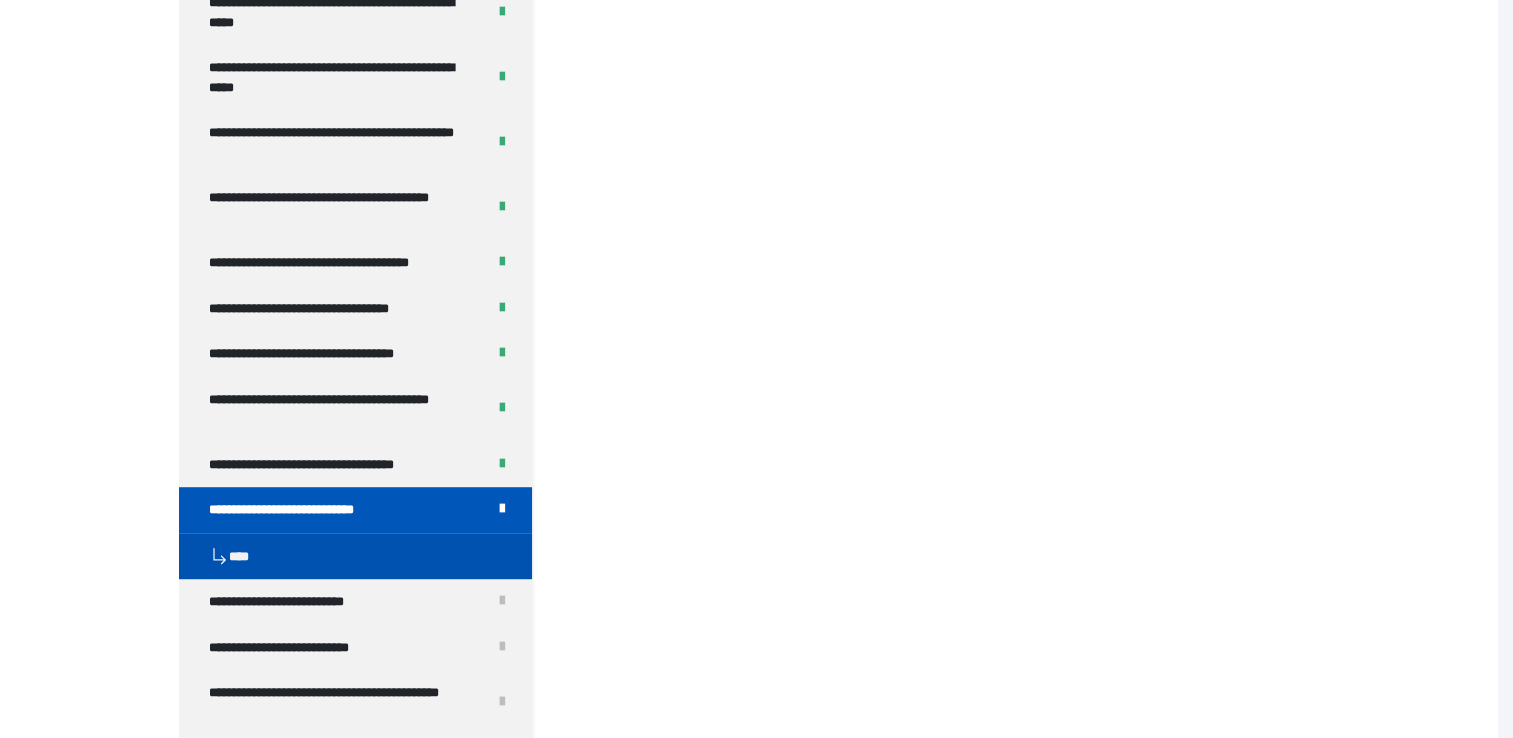 scroll, scrollTop: 0, scrollLeft: 0, axis: both 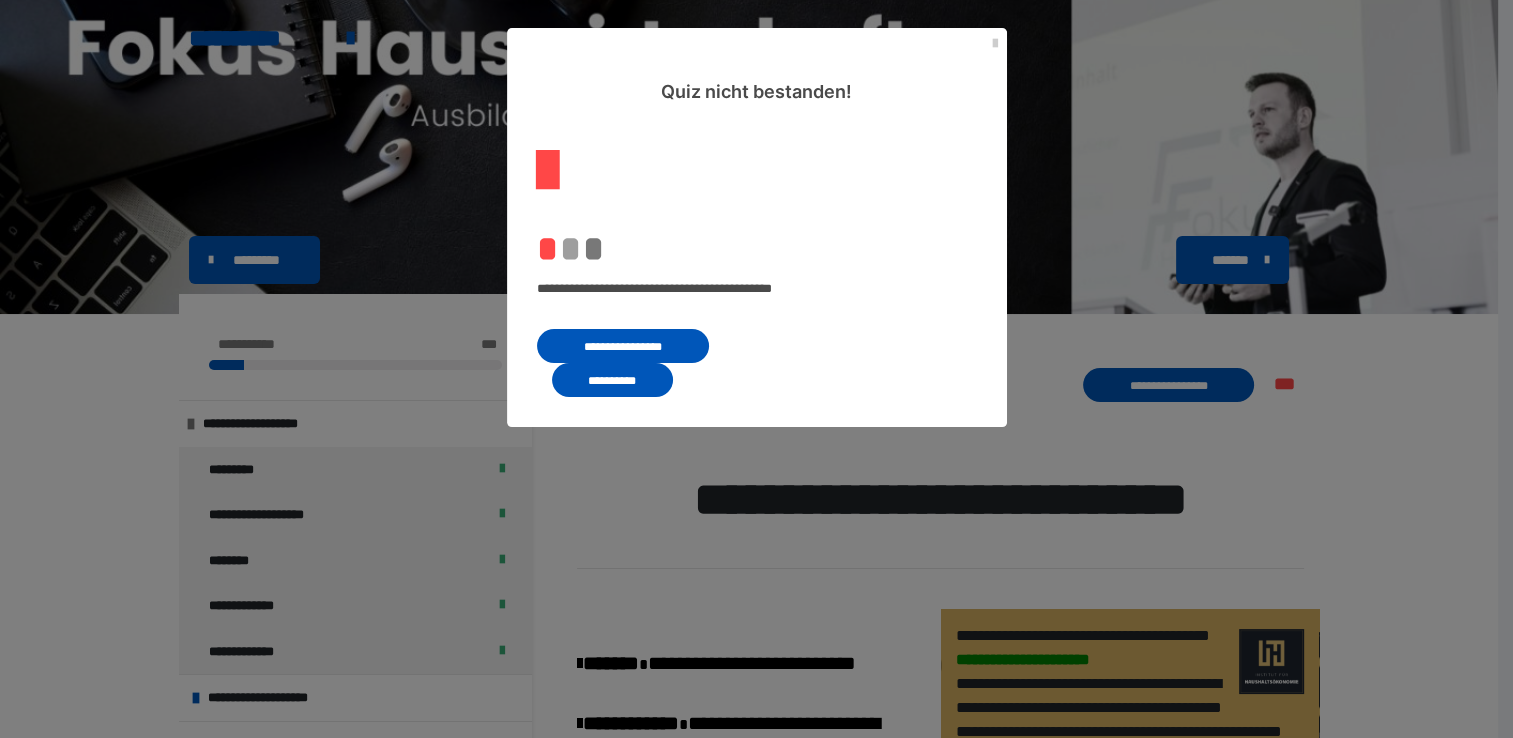 click on "**********" at bounding box center (623, 346) 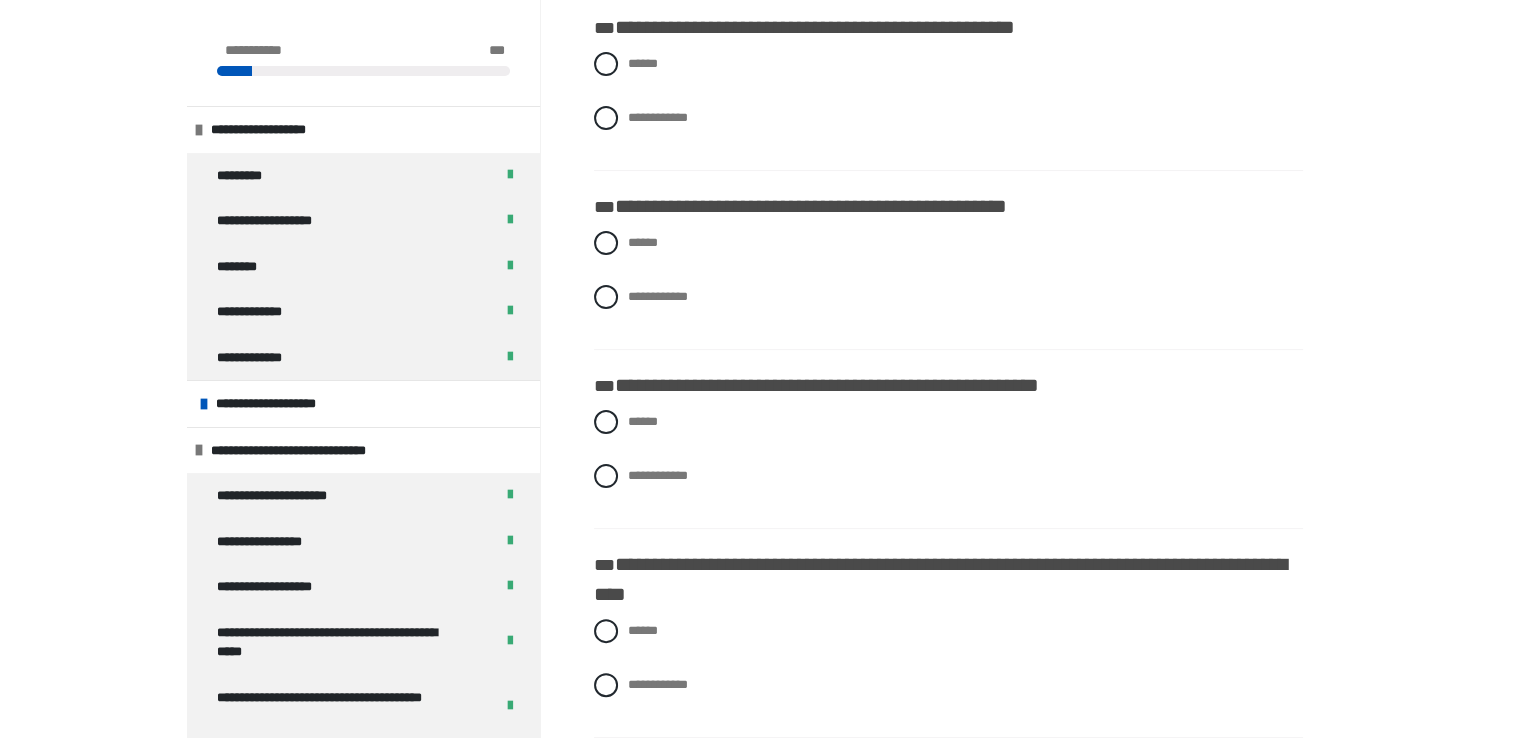 scroll, scrollTop: 412, scrollLeft: 0, axis: vertical 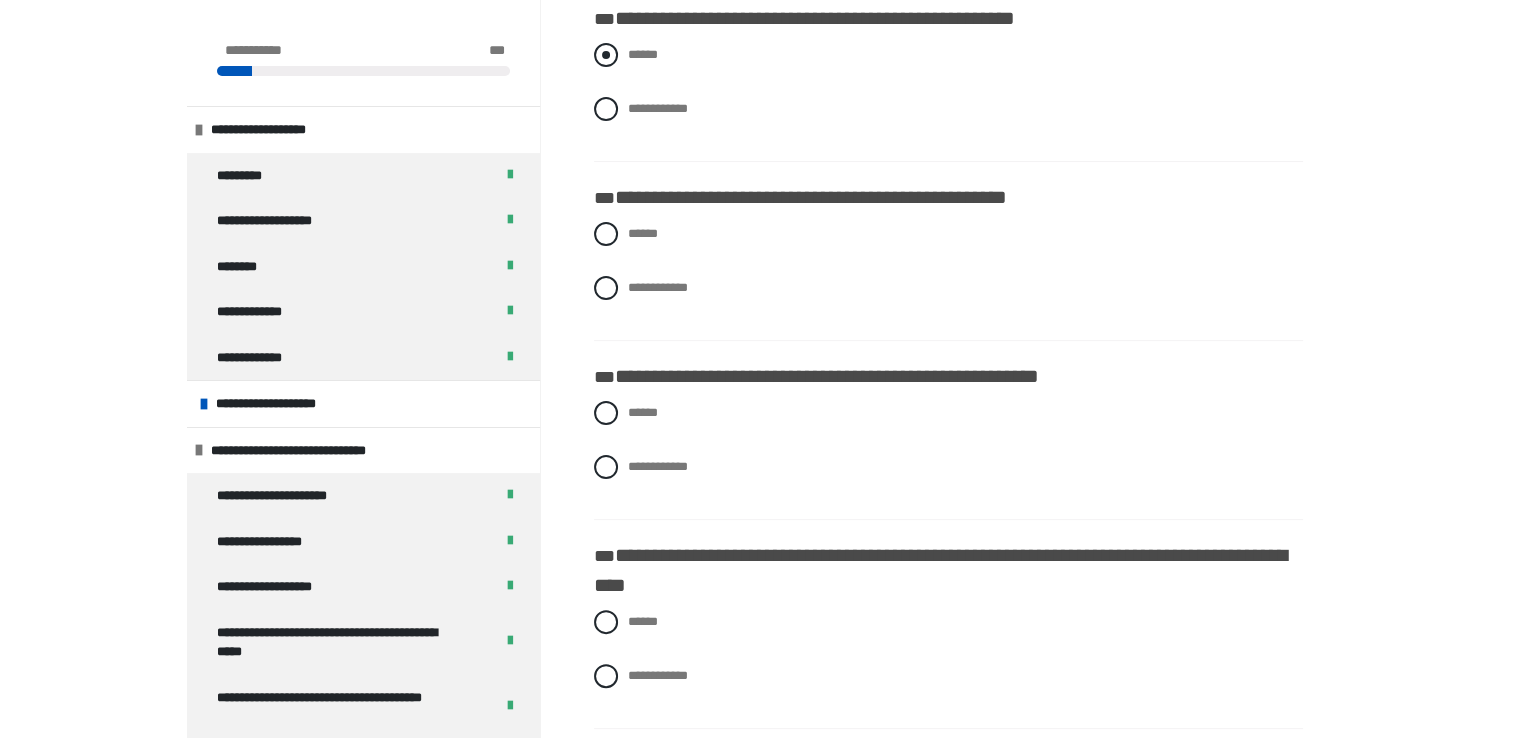 click at bounding box center (606, 55) 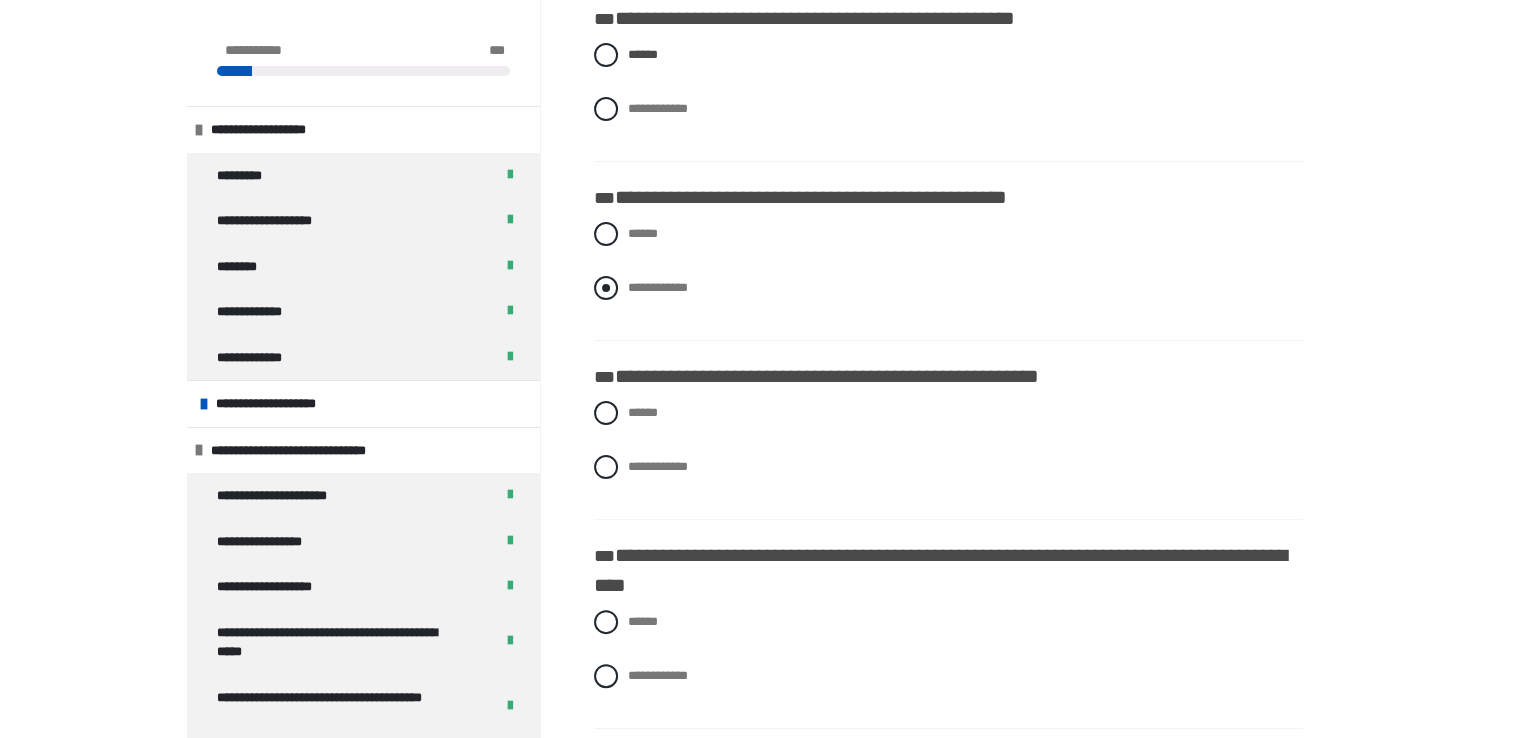 click at bounding box center (606, 288) 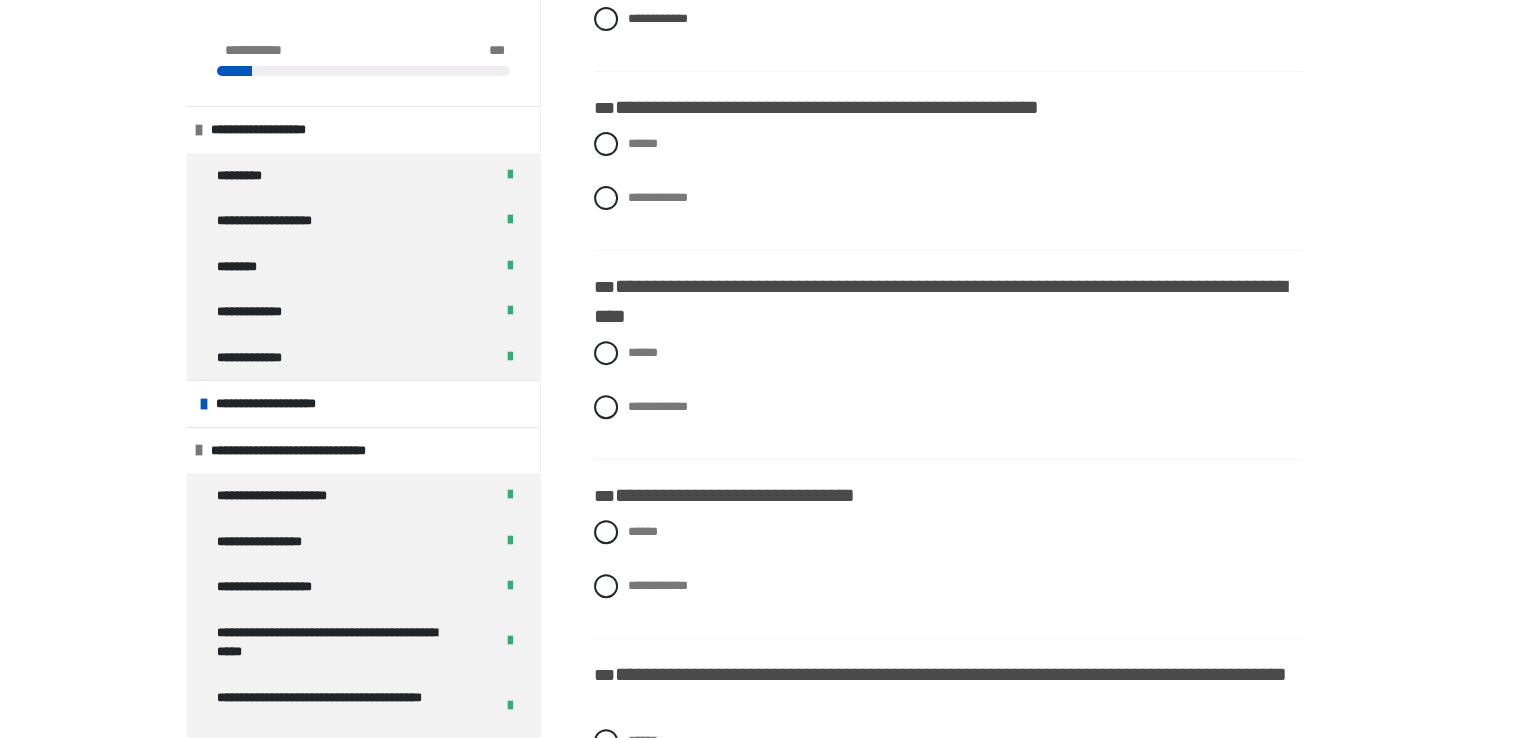 scroll, scrollTop: 704, scrollLeft: 0, axis: vertical 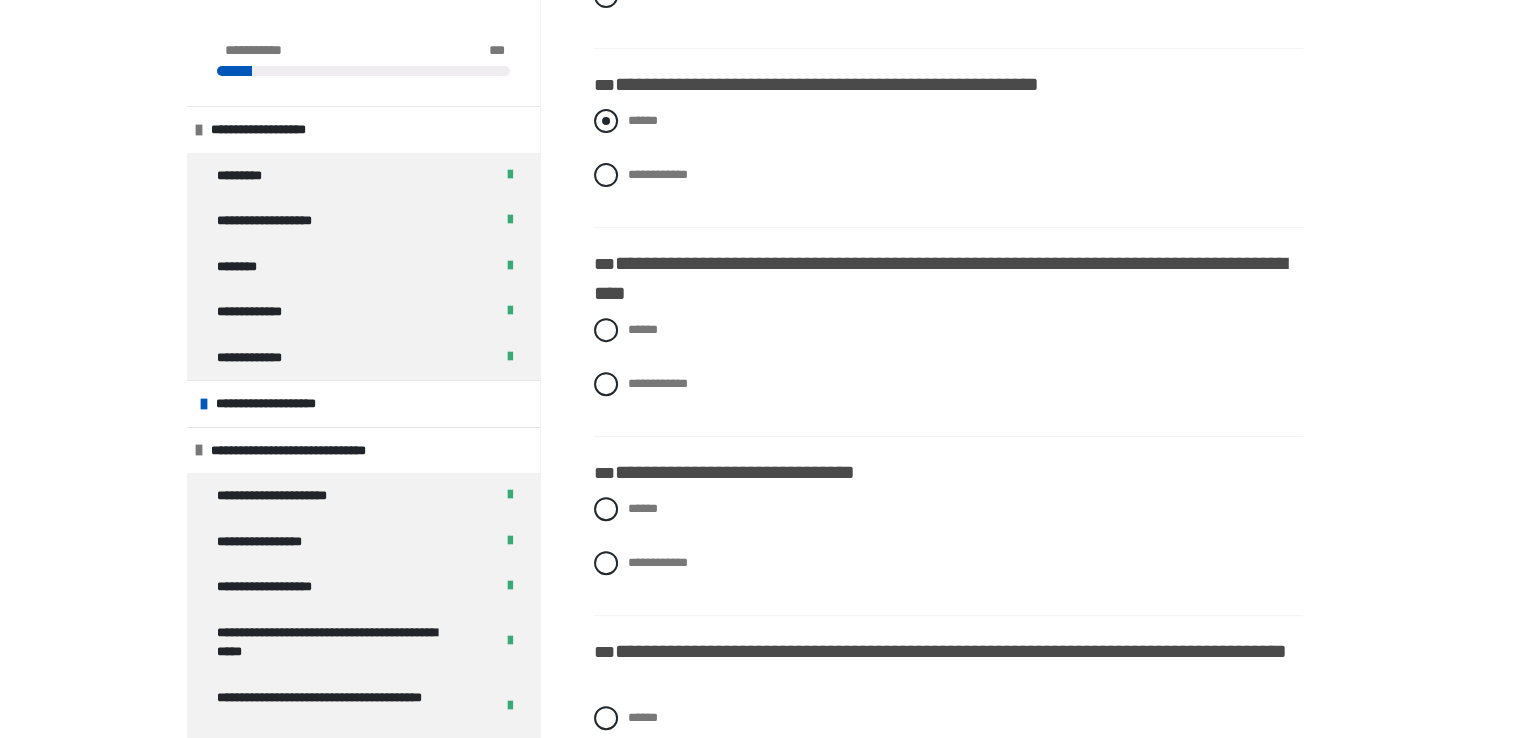 click at bounding box center (606, 121) 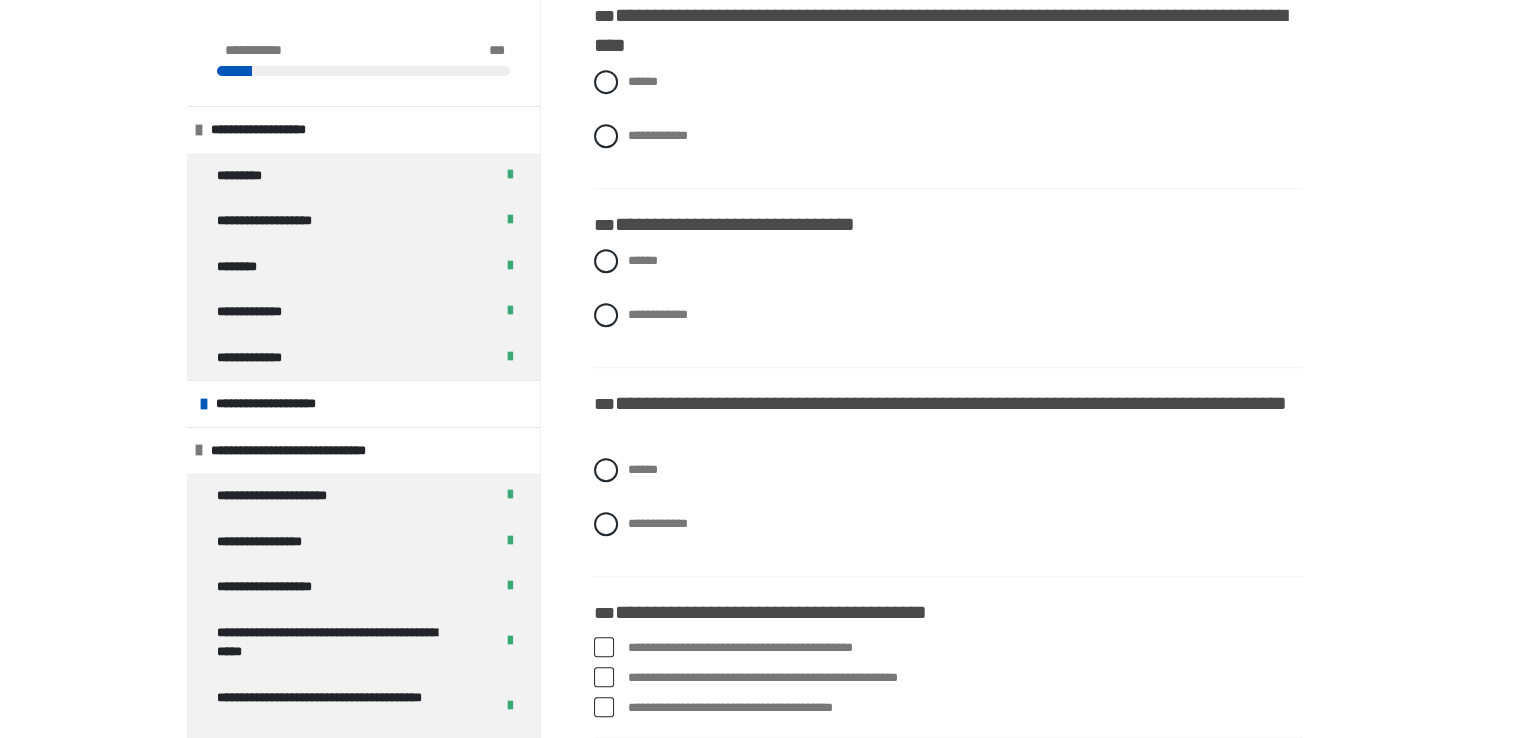 scroll, scrollTop: 965, scrollLeft: 0, axis: vertical 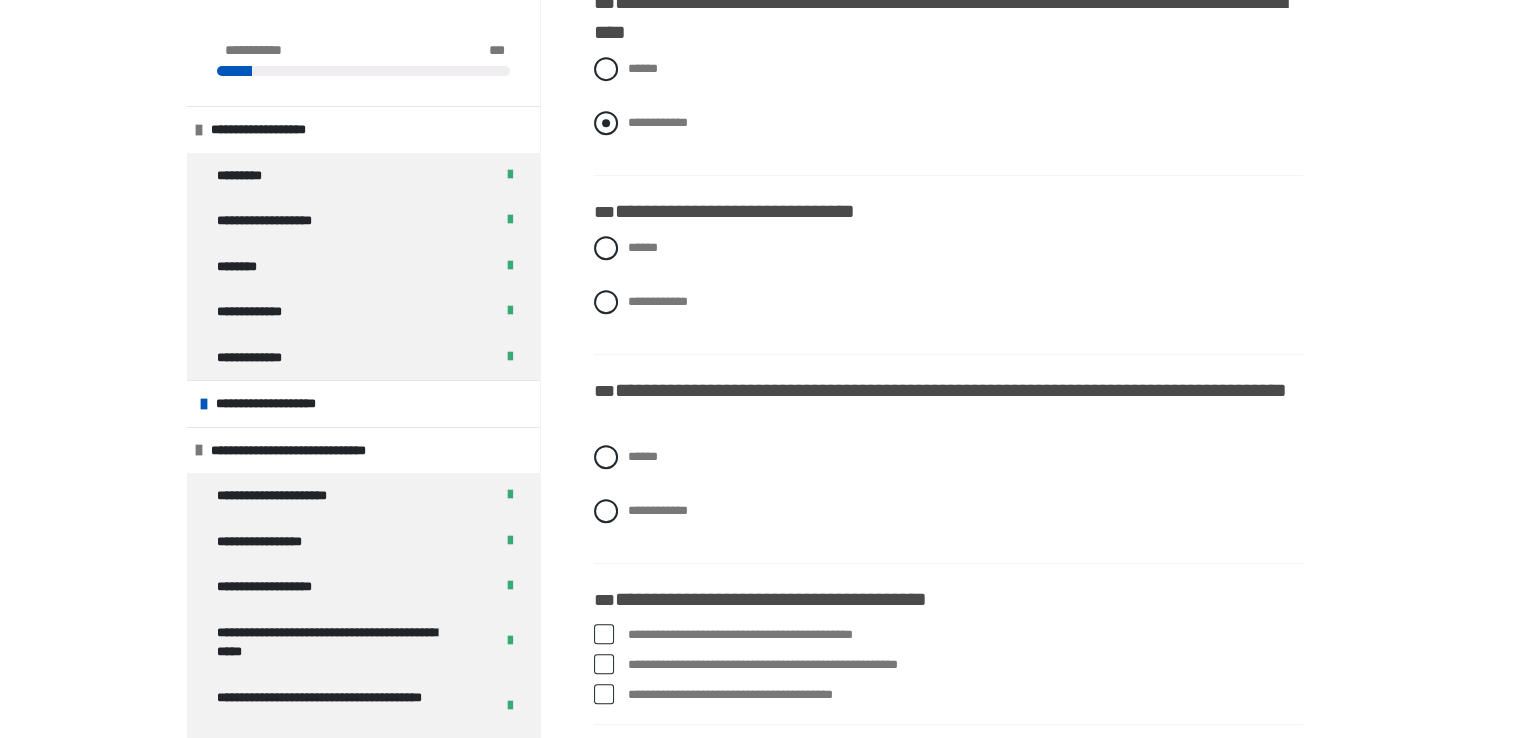 click at bounding box center (606, 123) 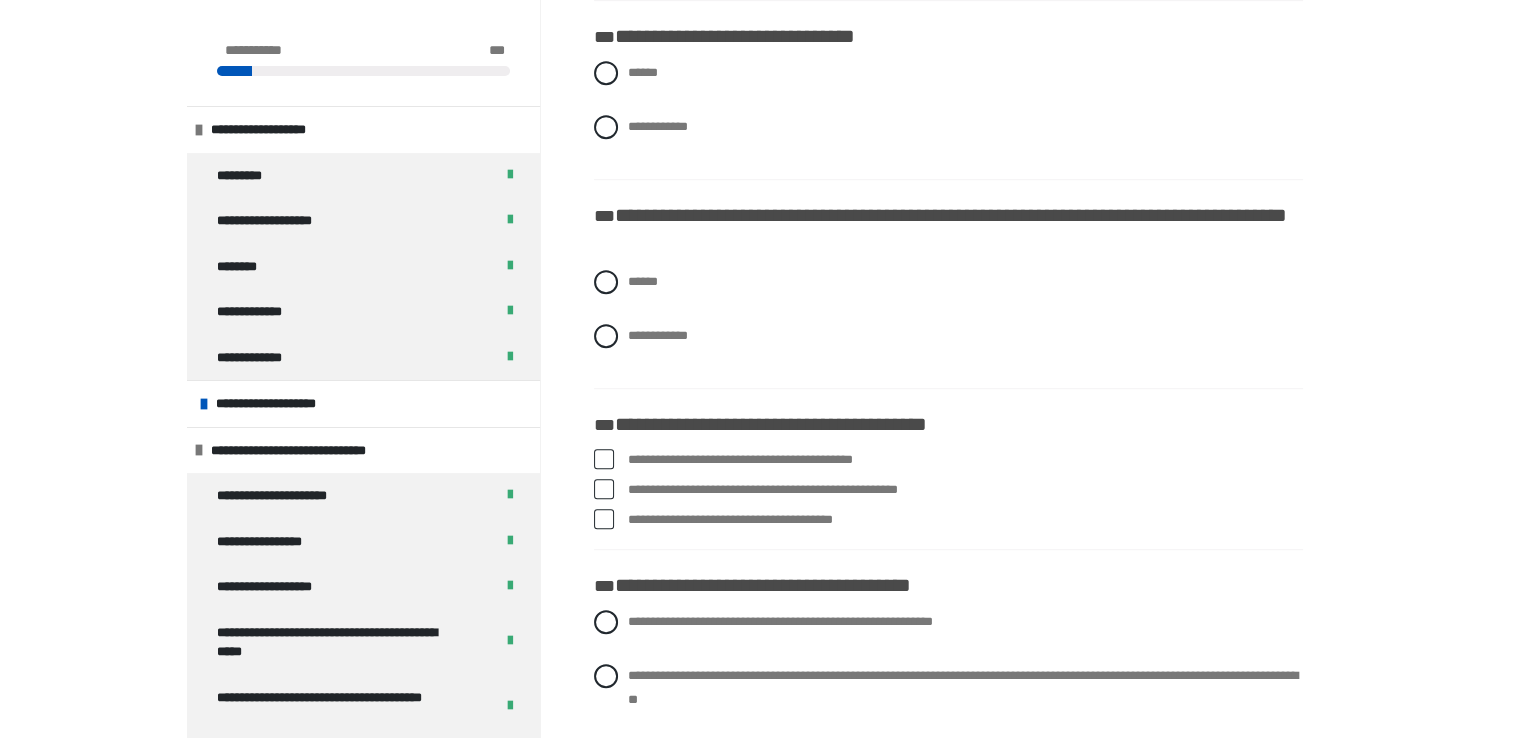 scroll, scrollTop: 1142, scrollLeft: 0, axis: vertical 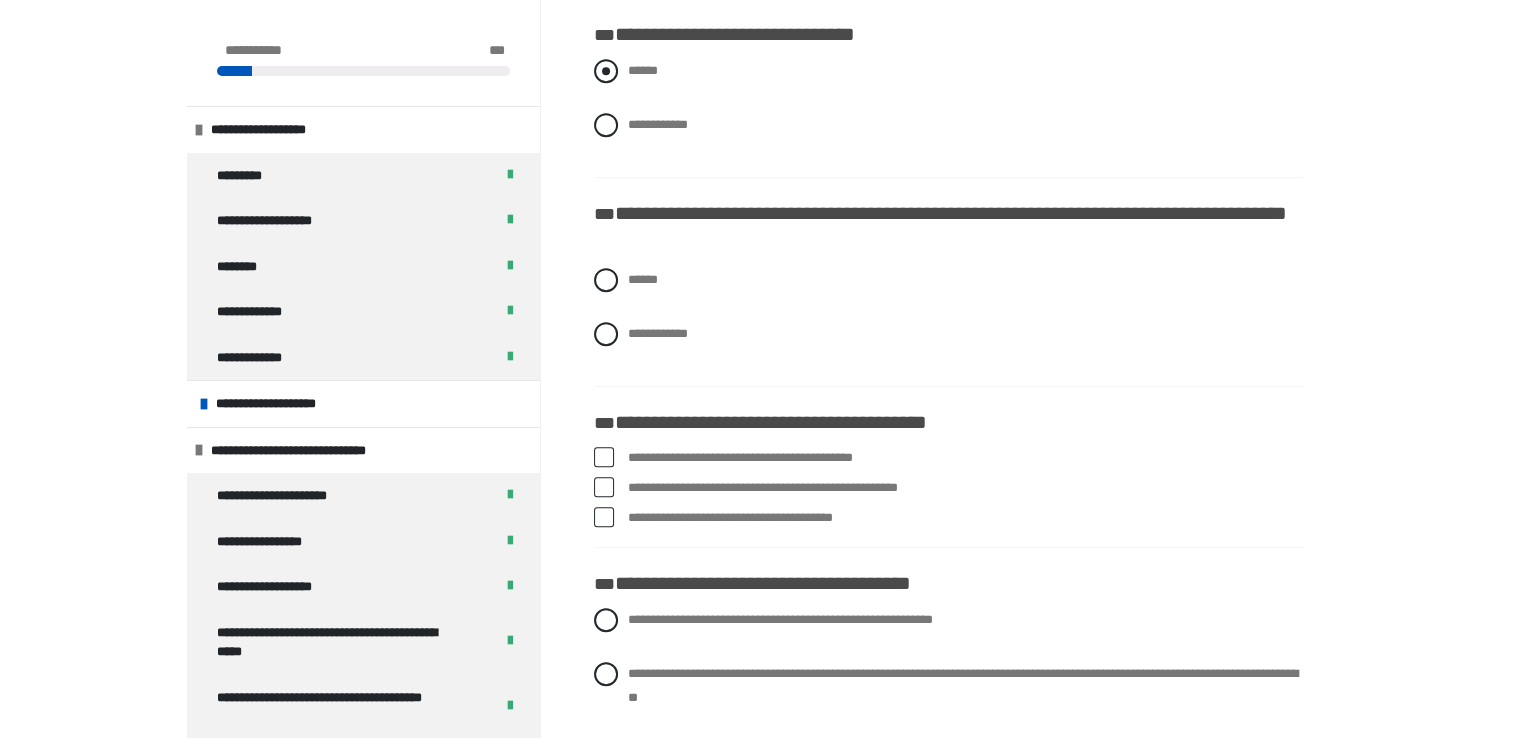 click at bounding box center (606, 71) 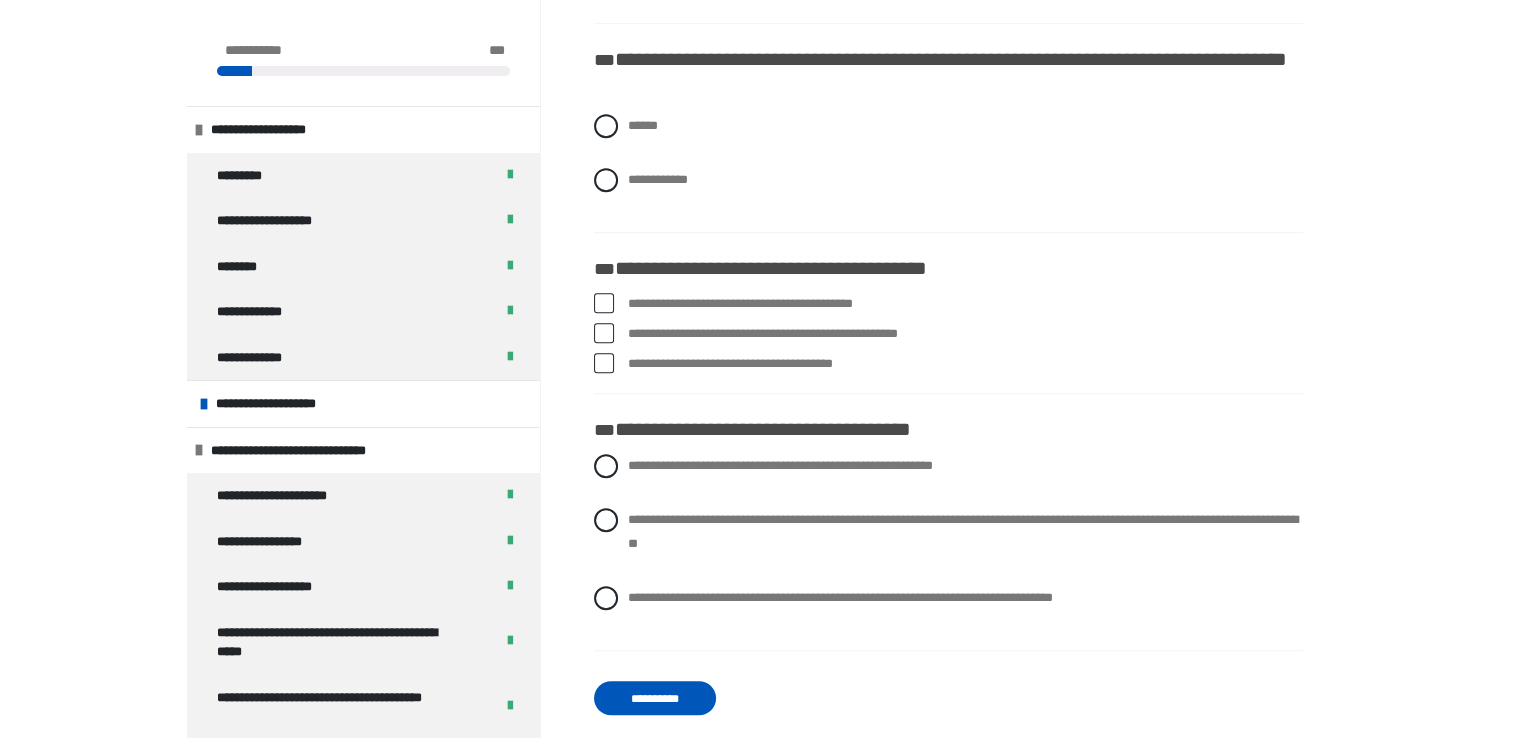 scroll, scrollTop: 1321, scrollLeft: 0, axis: vertical 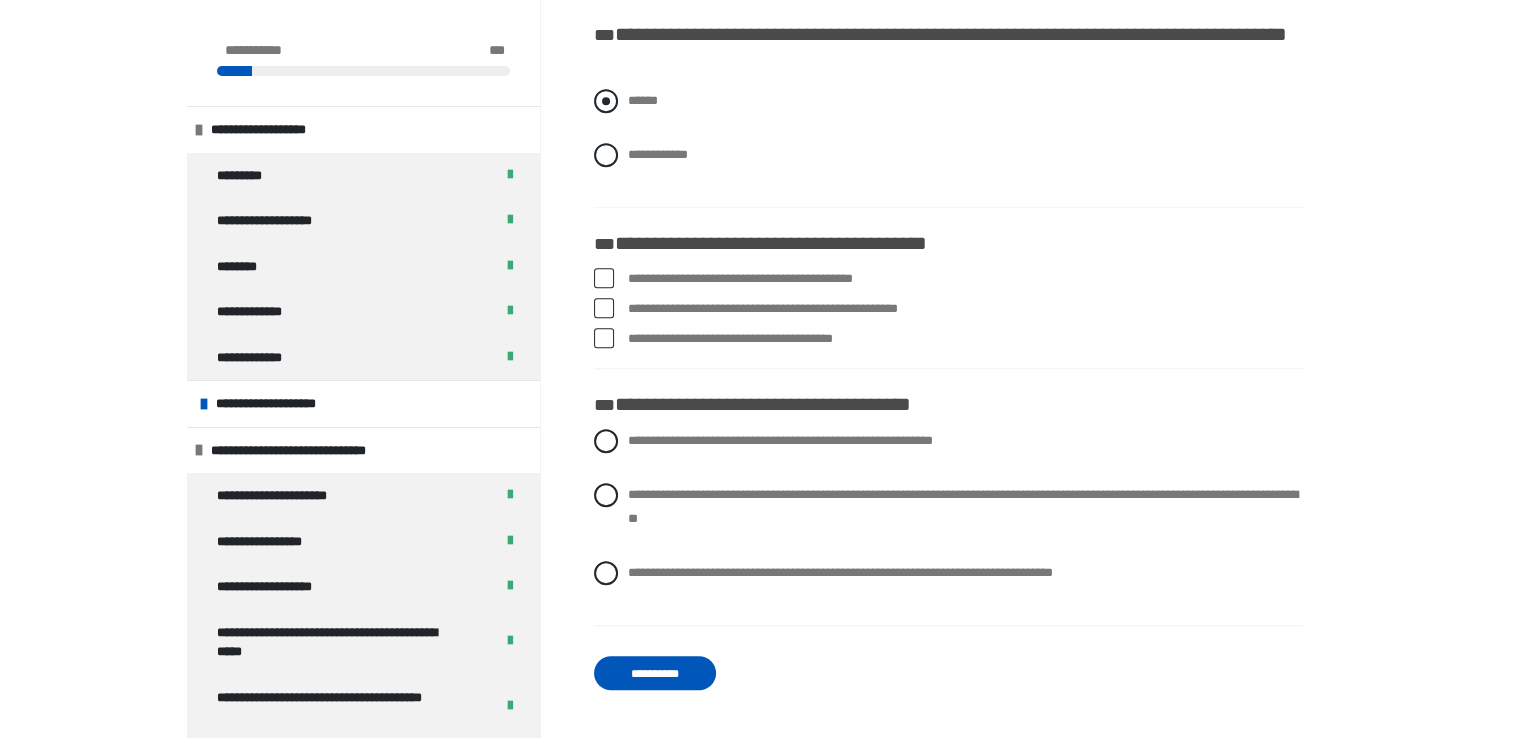 click at bounding box center (606, 101) 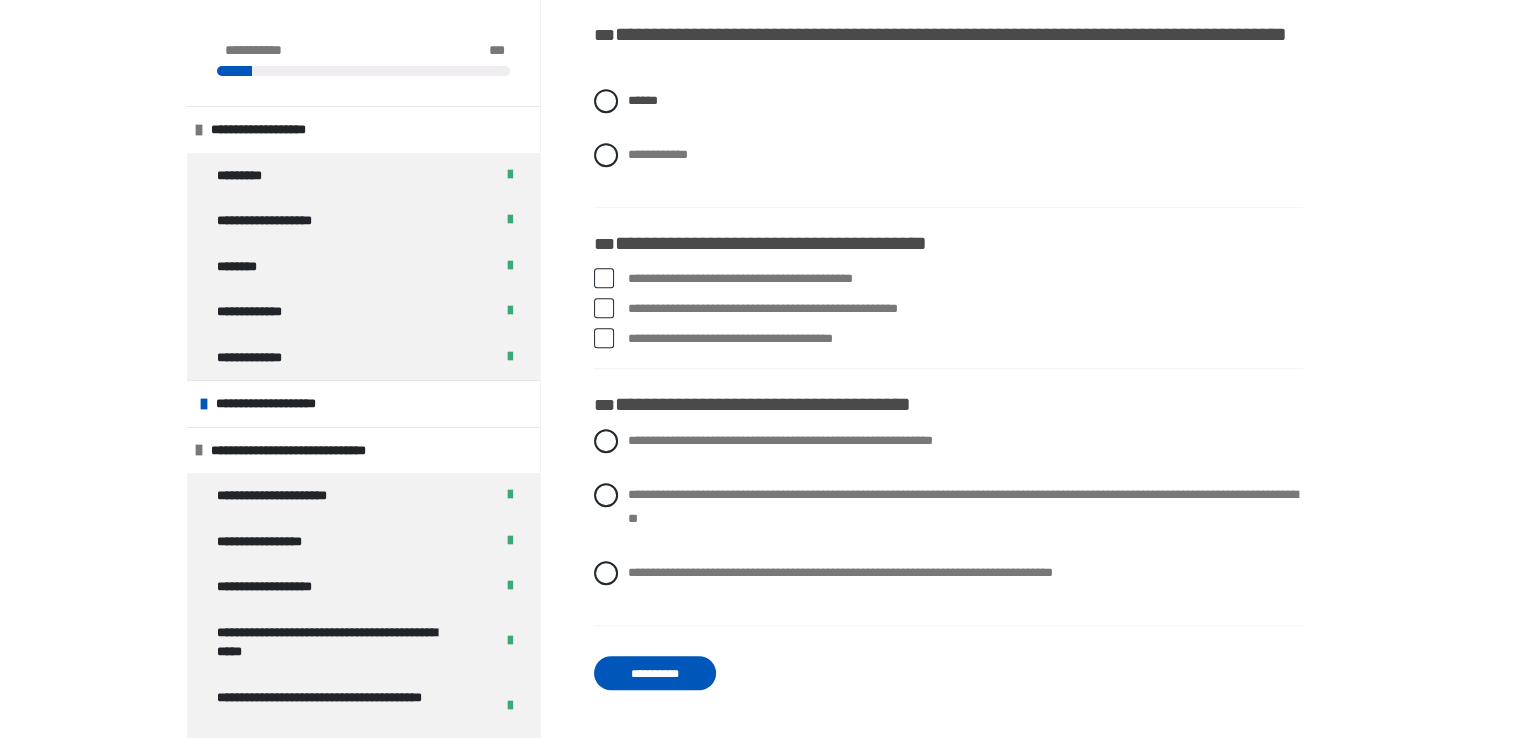 click at bounding box center (604, 338) 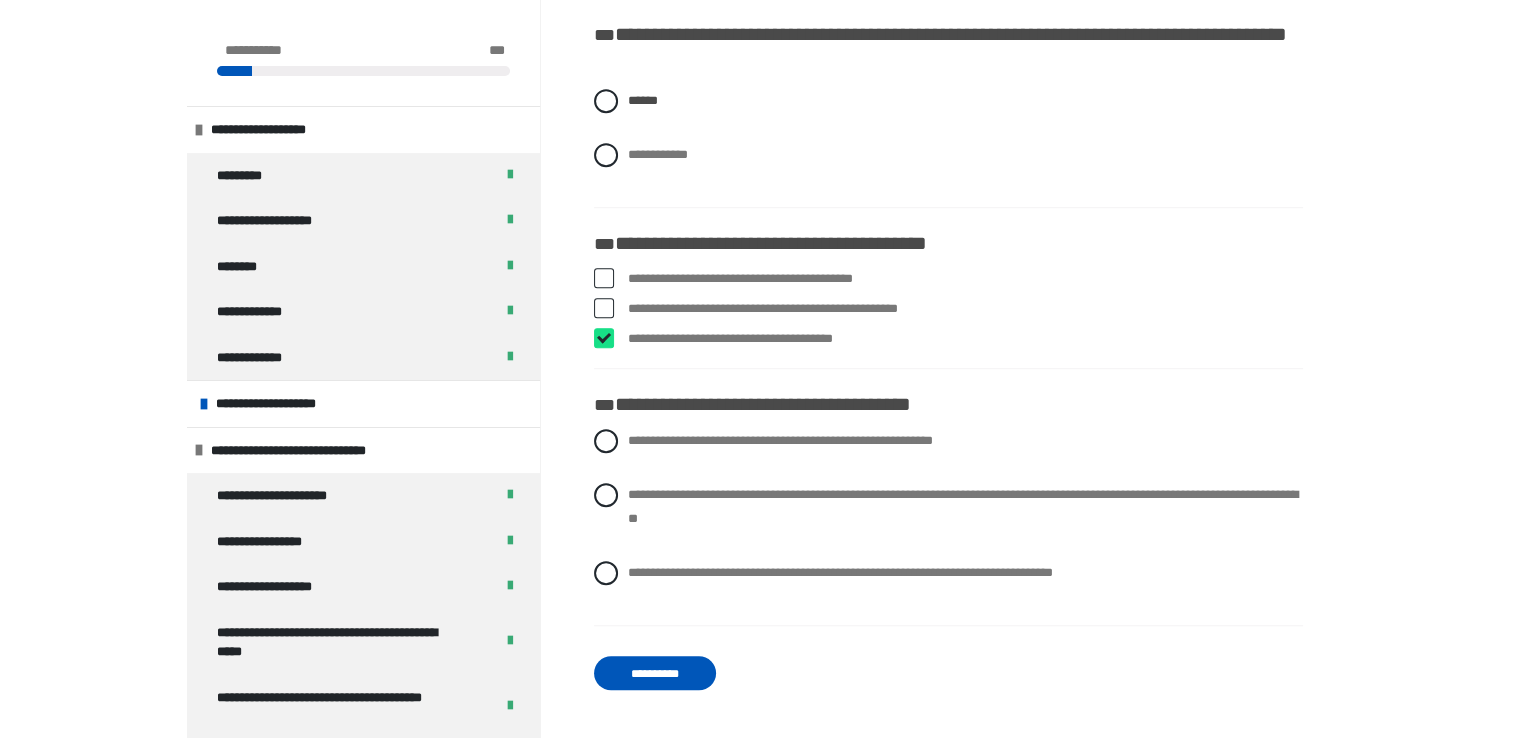 checkbox on "****" 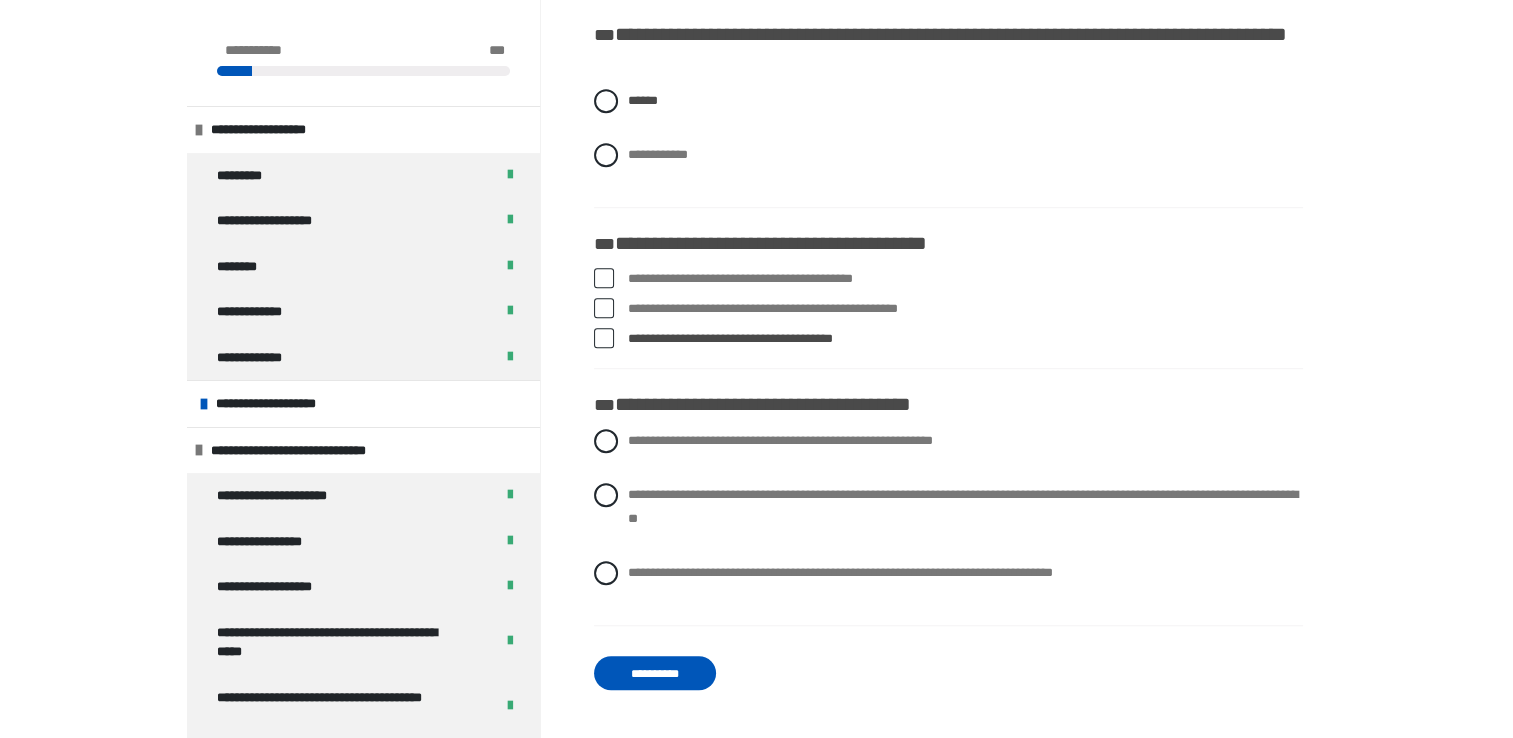 click at bounding box center [604, 278] 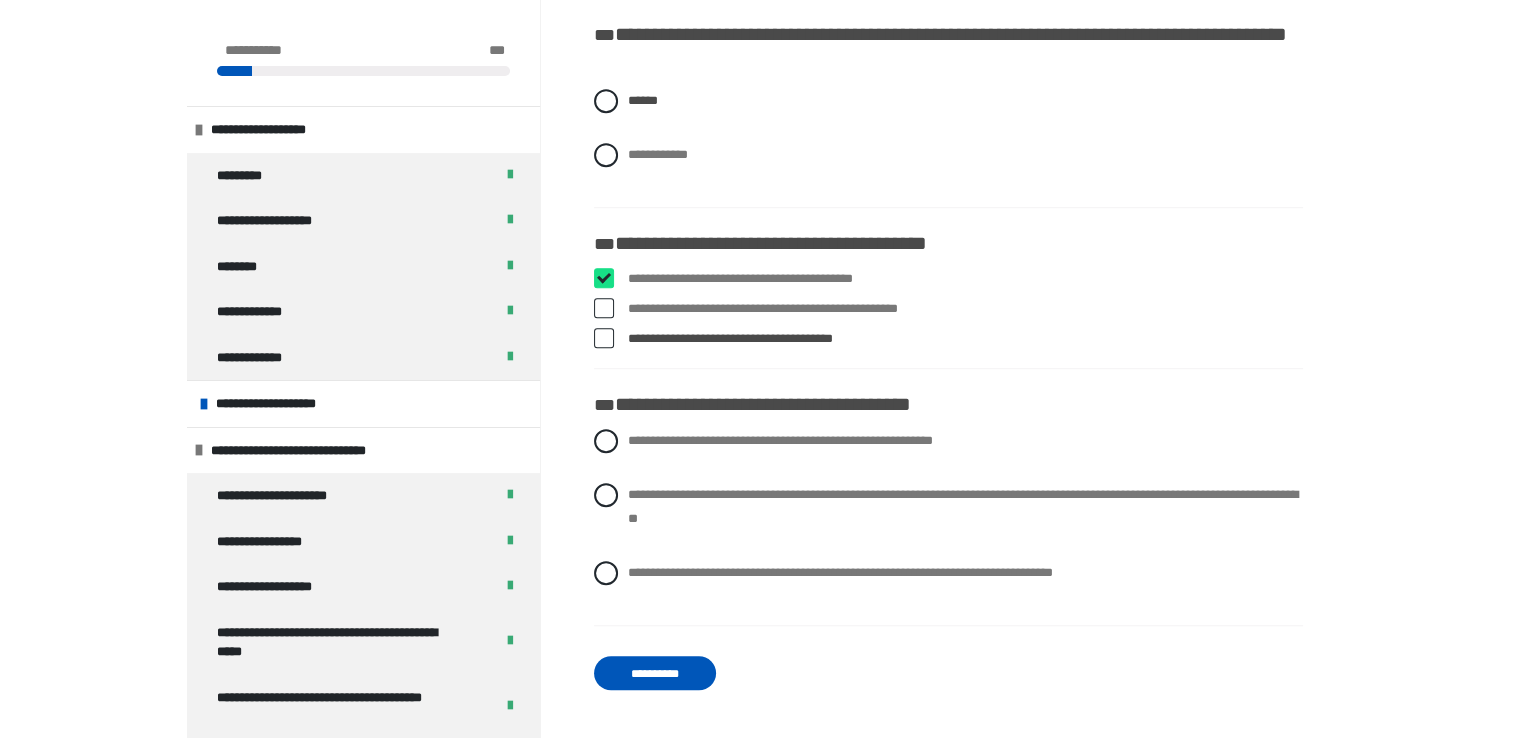 checkbox on "****" 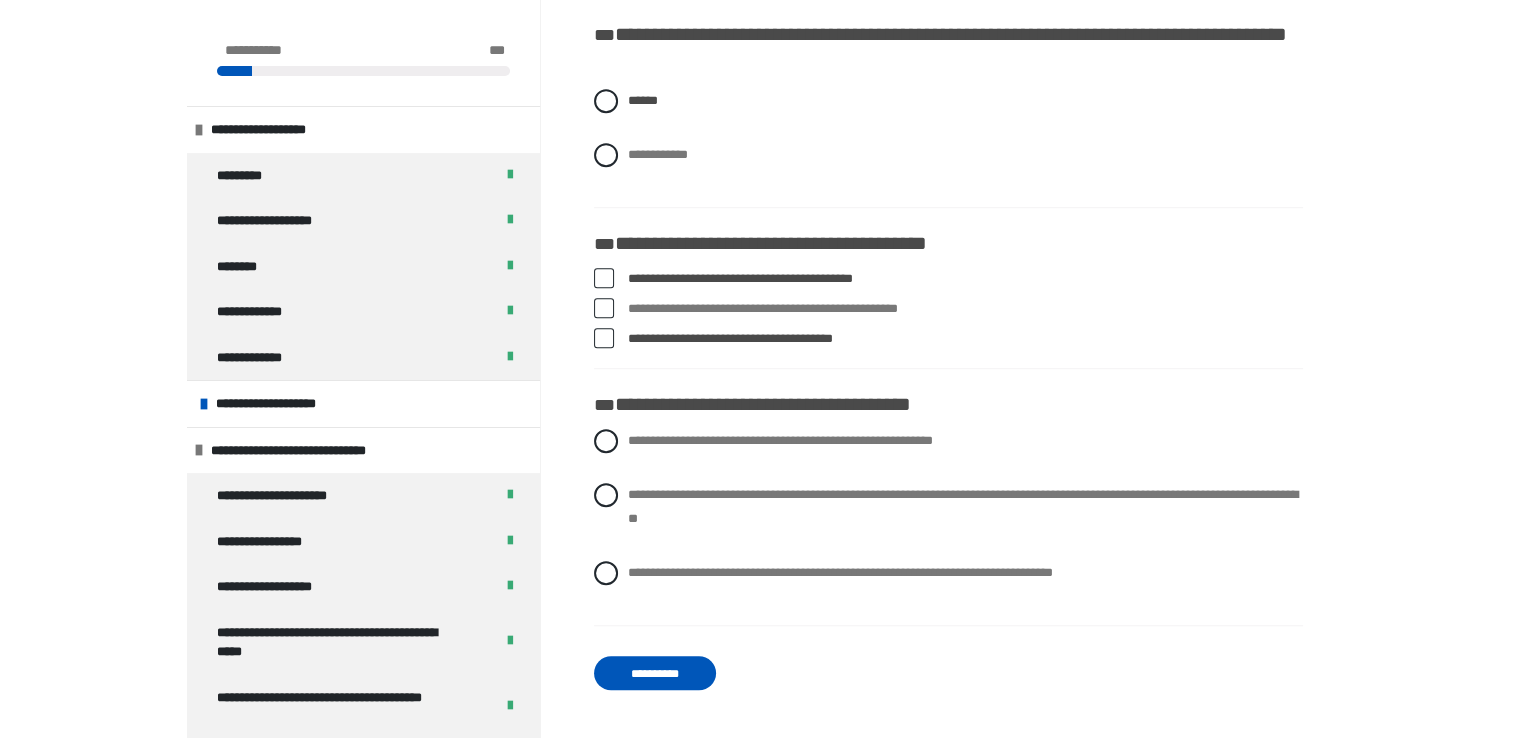 click at bounding box center (604, 308) 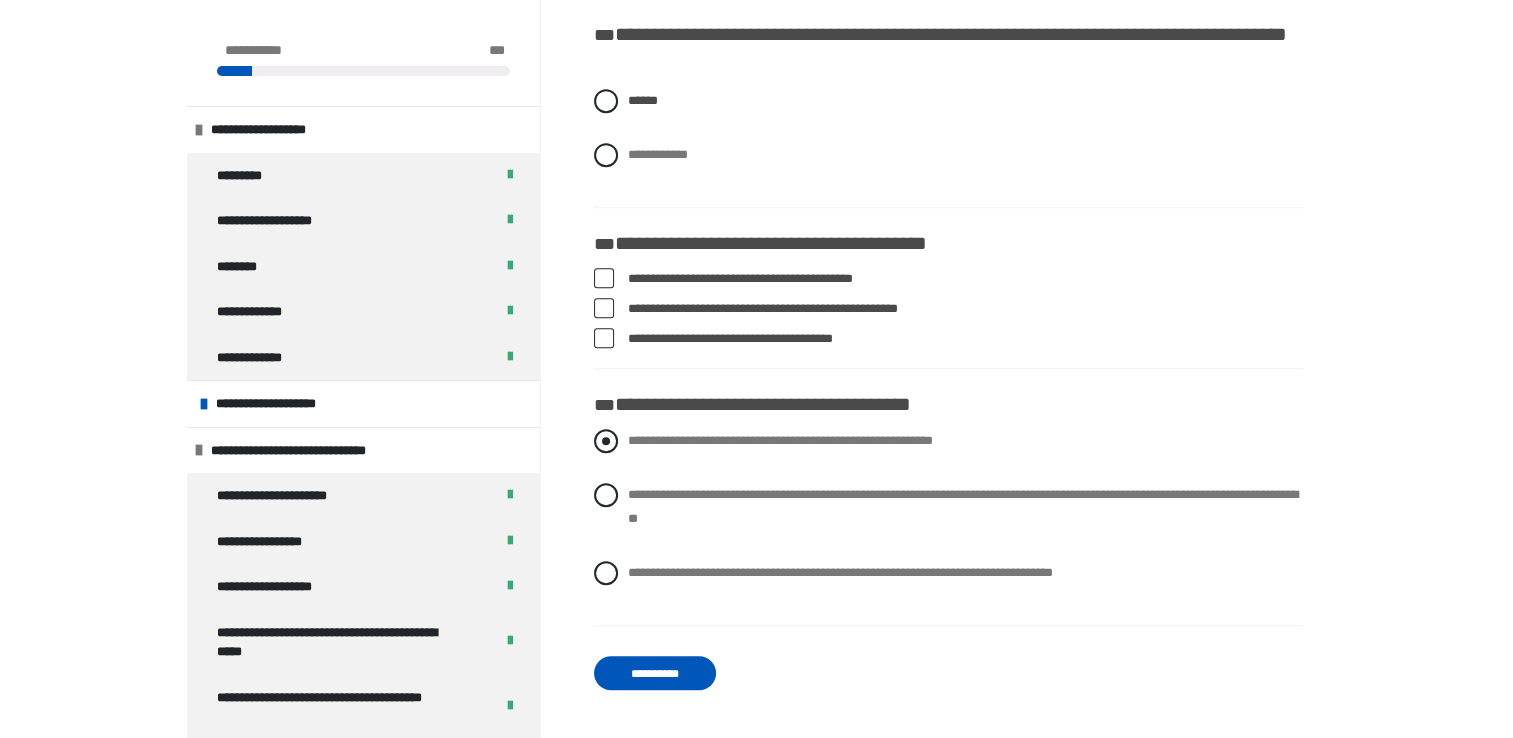 click at bounding box center (606, 441) 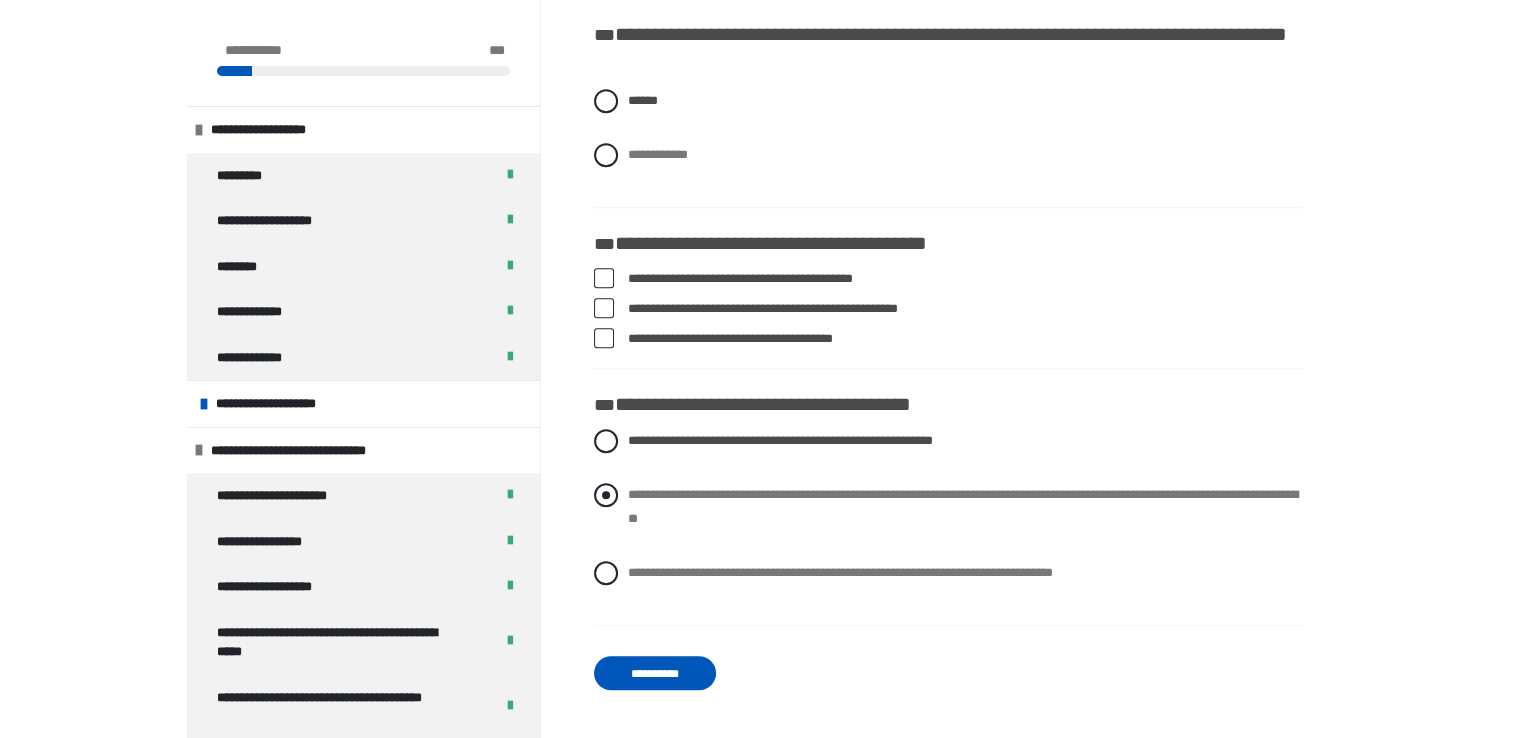 click at bounding box center [606, 495] 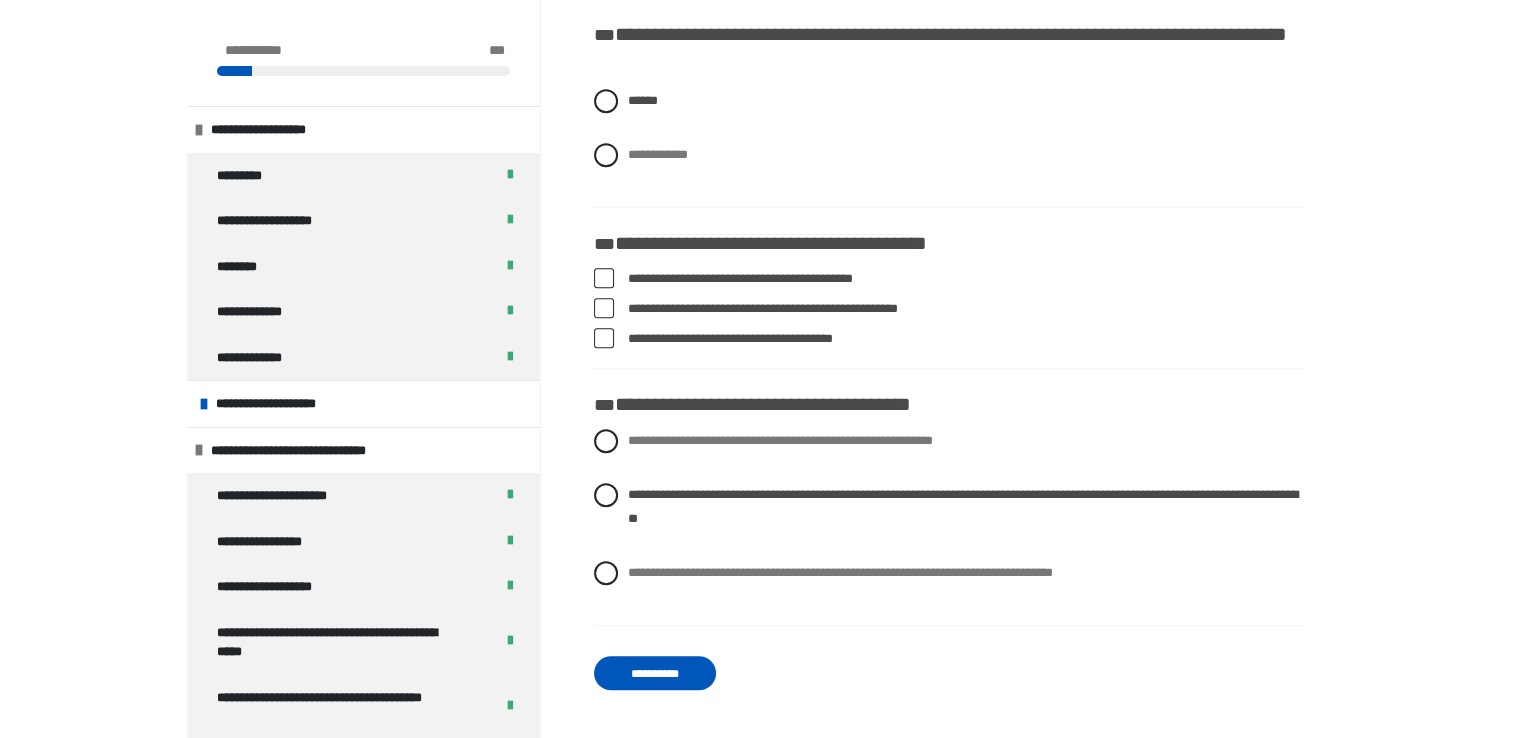 click on "**********" at bounding box center (655, 673) 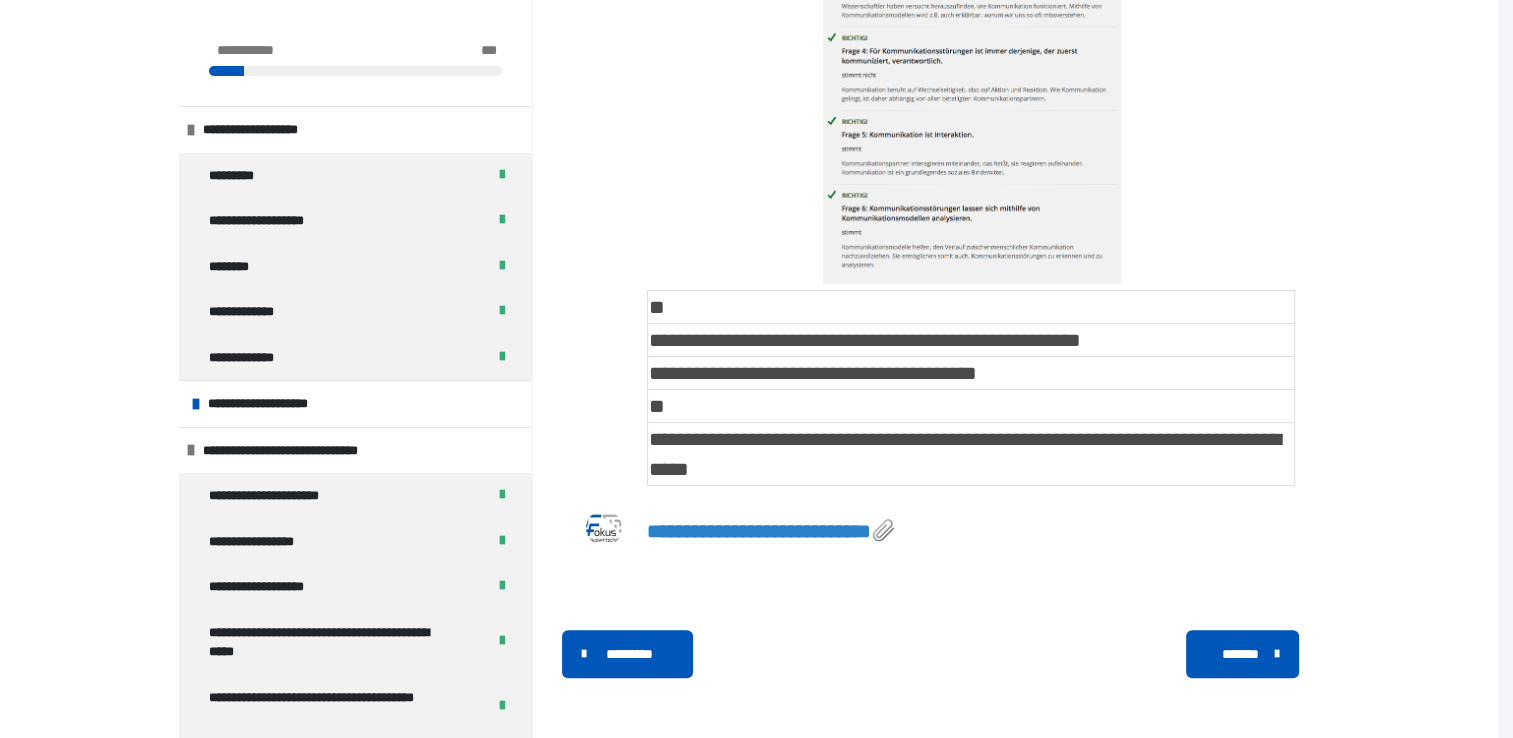 scroll, scrollTop: 374, scrollLeft: 0, axis: vertical 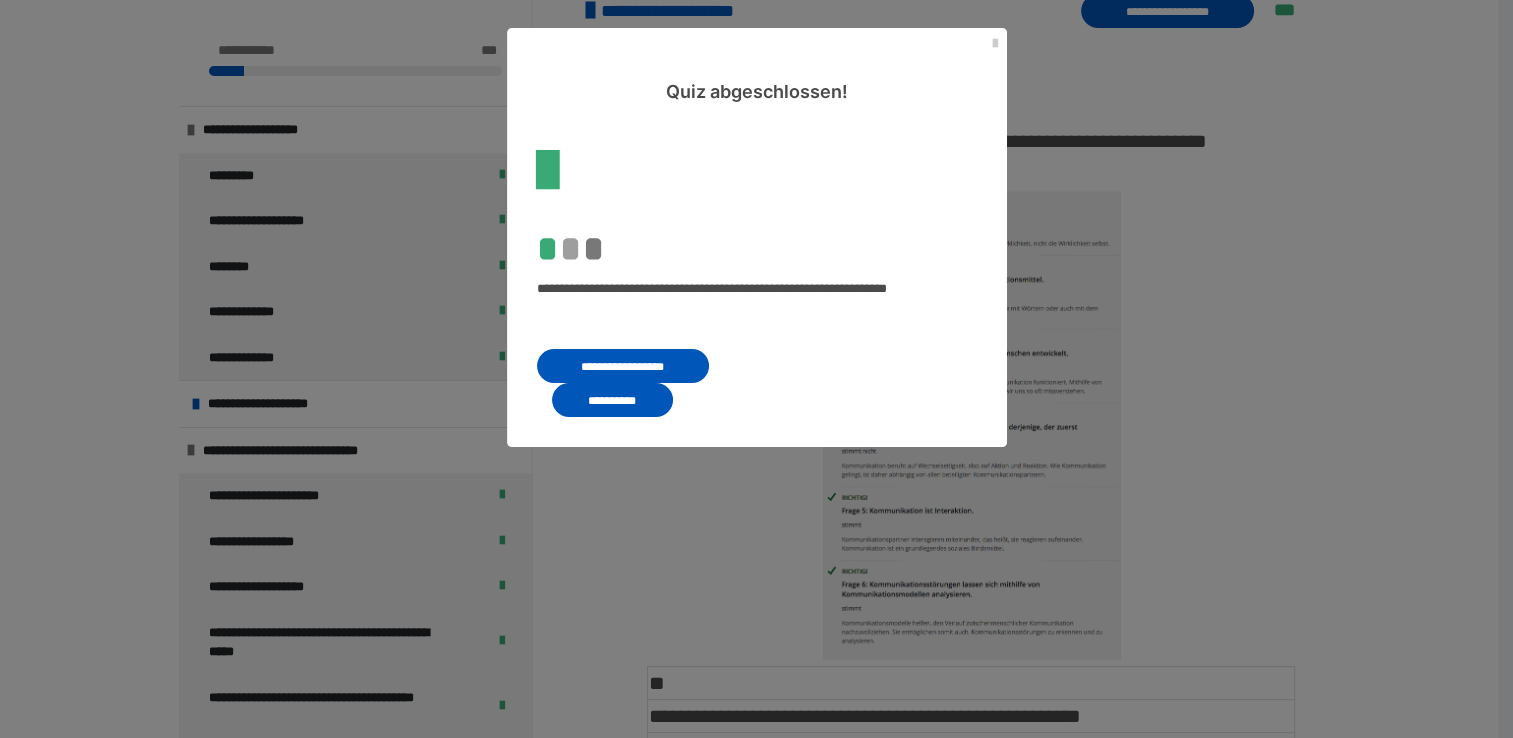 click on "**********" at bounding box center [612, 400] 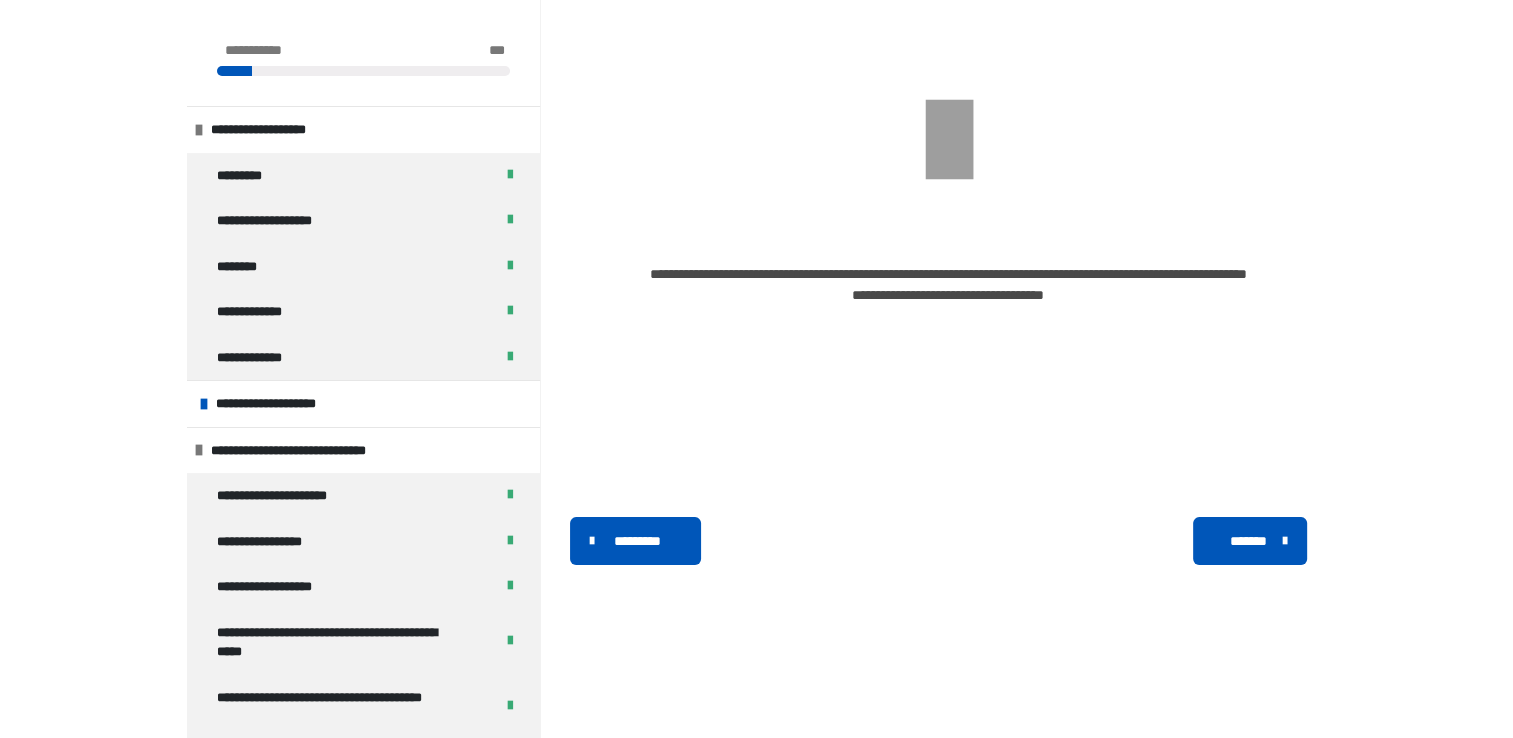 click on "*********" at bounding box center (637, 541) 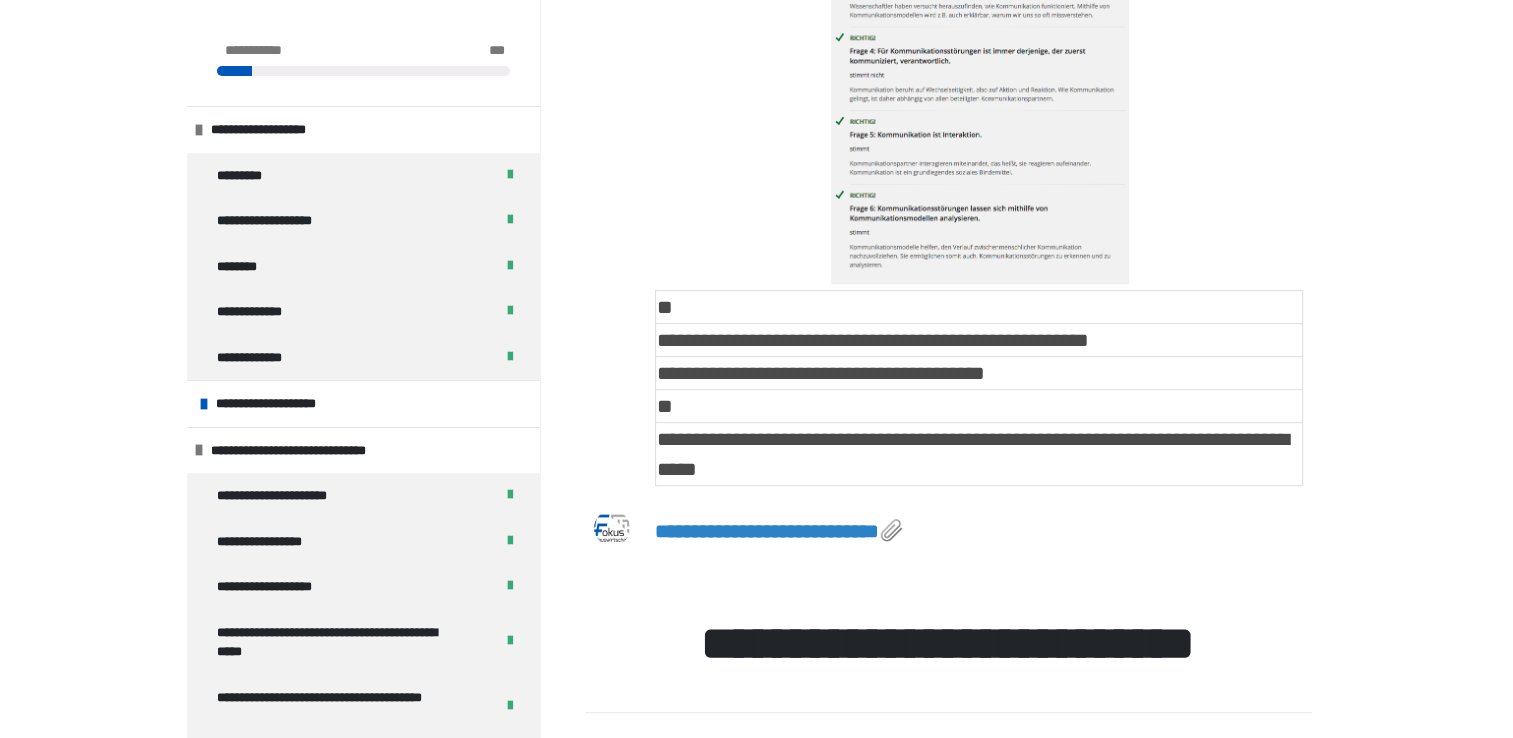 scroll, scrollTop: 1281, scrollLeft: 0, axis: vertical 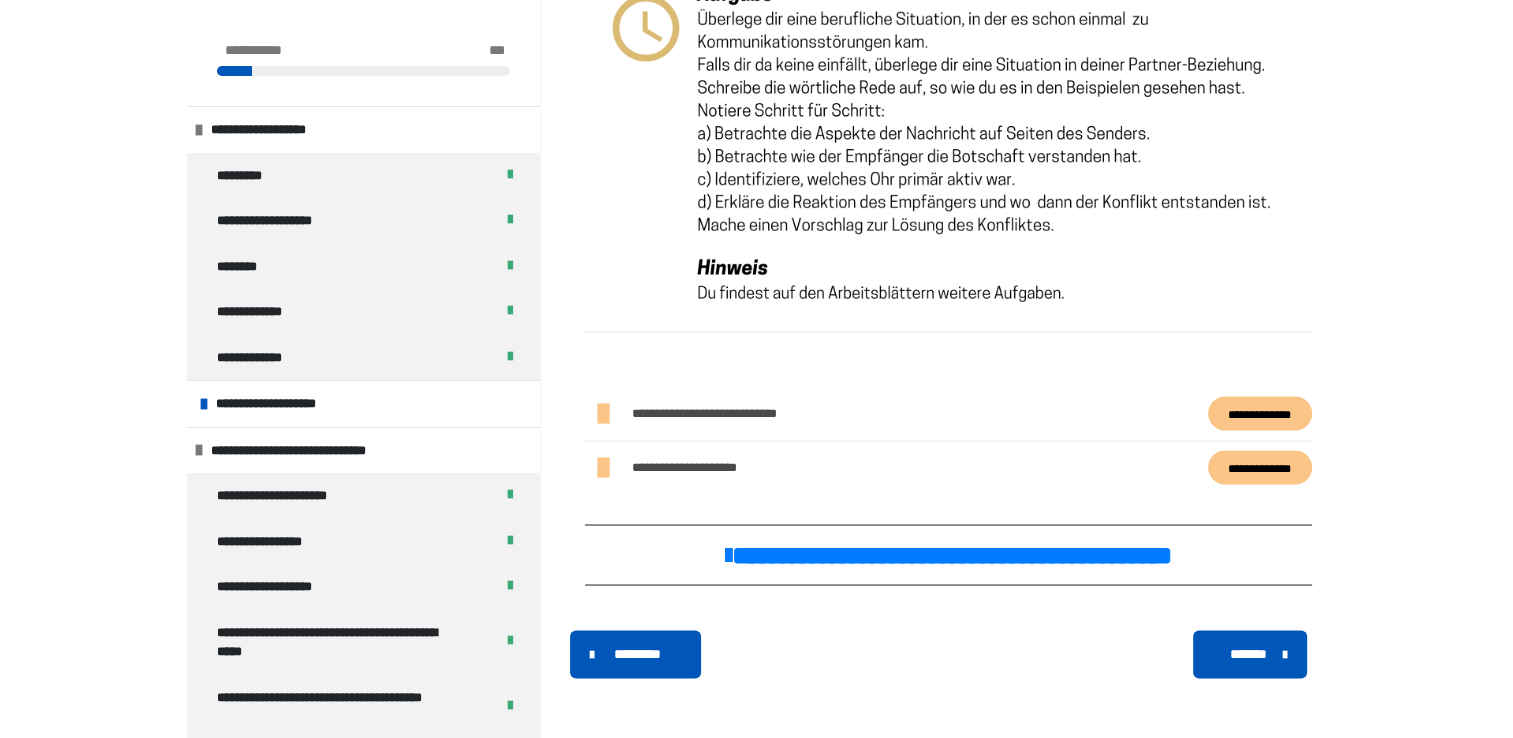click on "*******" at bounding box center [1247, 653] 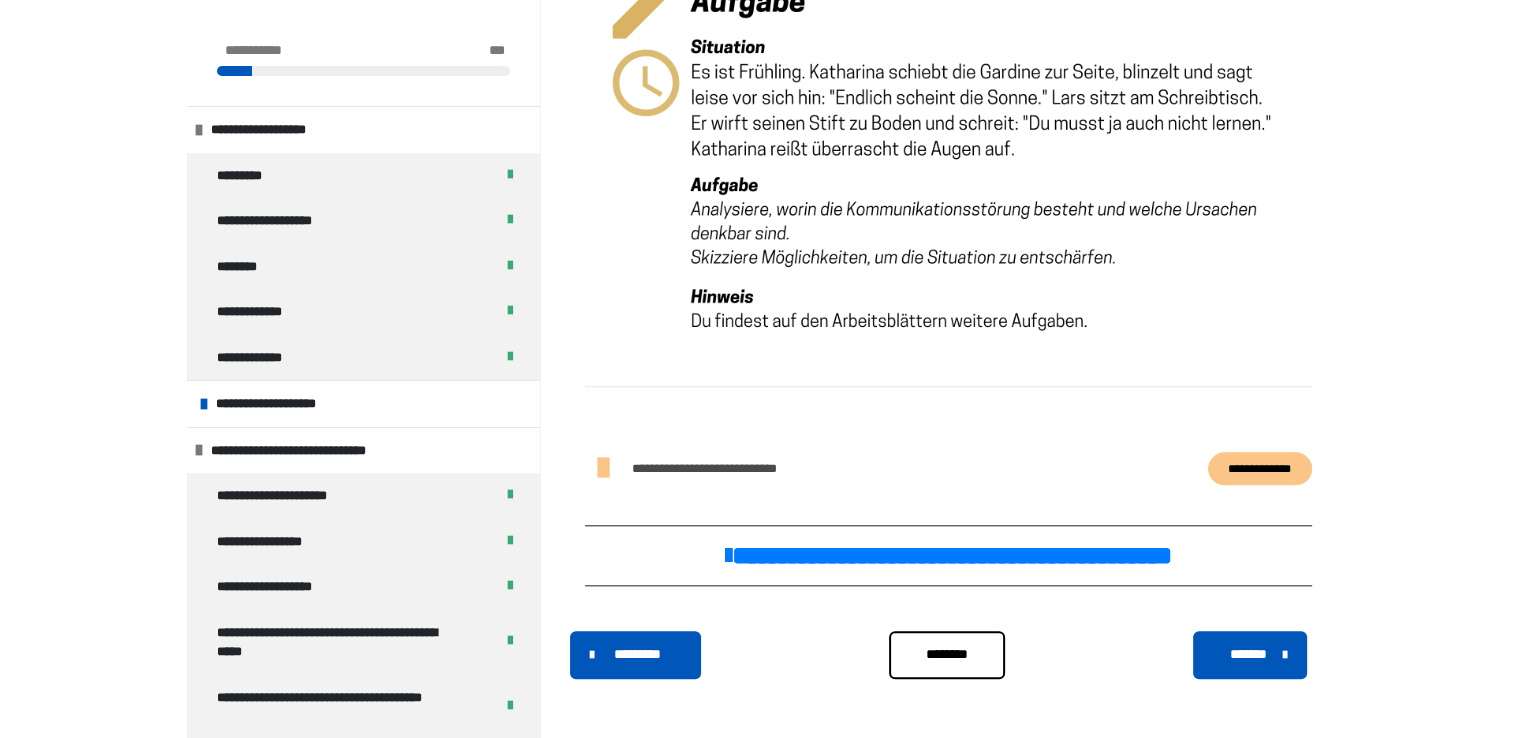 scroll, scrollTop: 1860, scrollLeft: 0, axis: vertical 